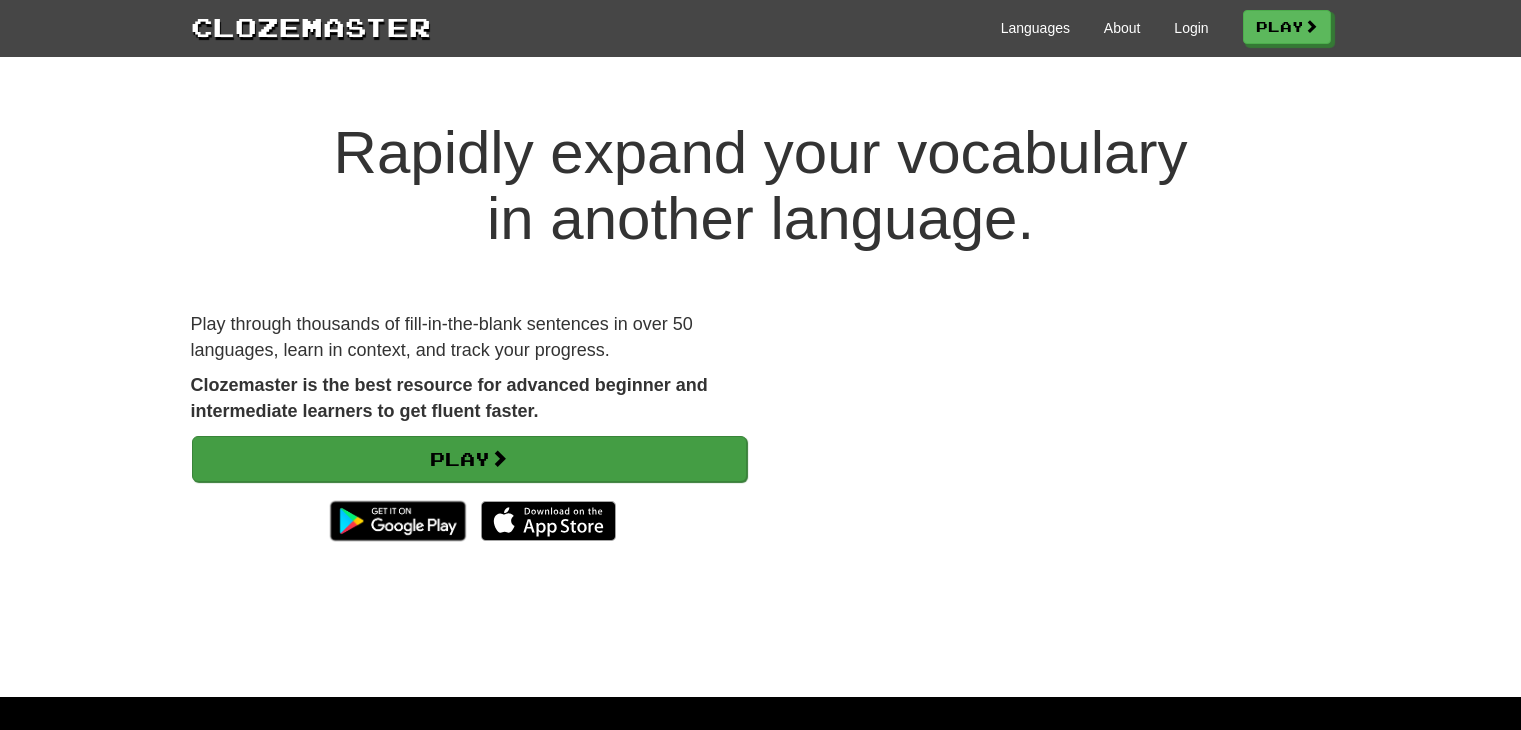 scroll, scrollTop: 0, scrollLeft: 0, axis: both 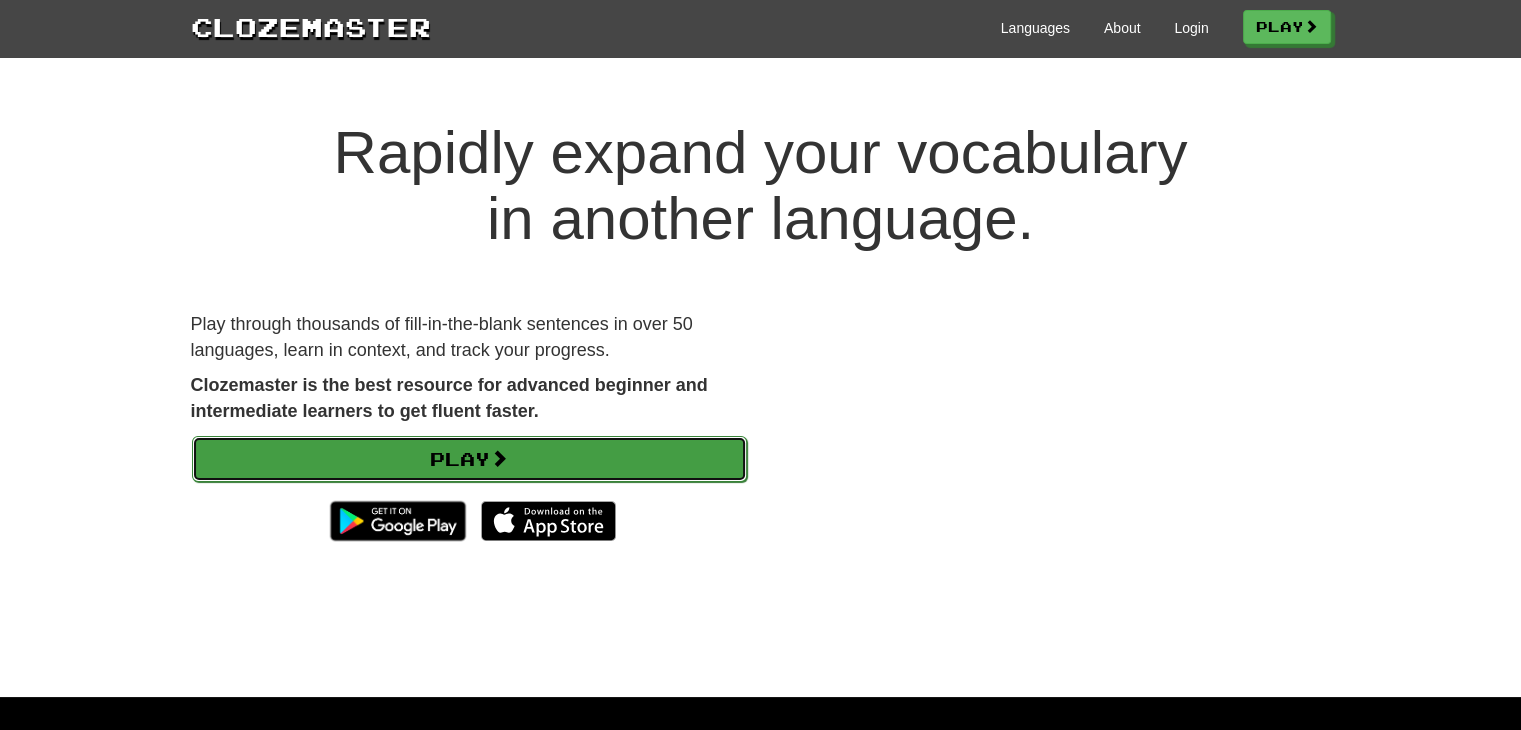 click on "Play" at bounding box center [469, 459] 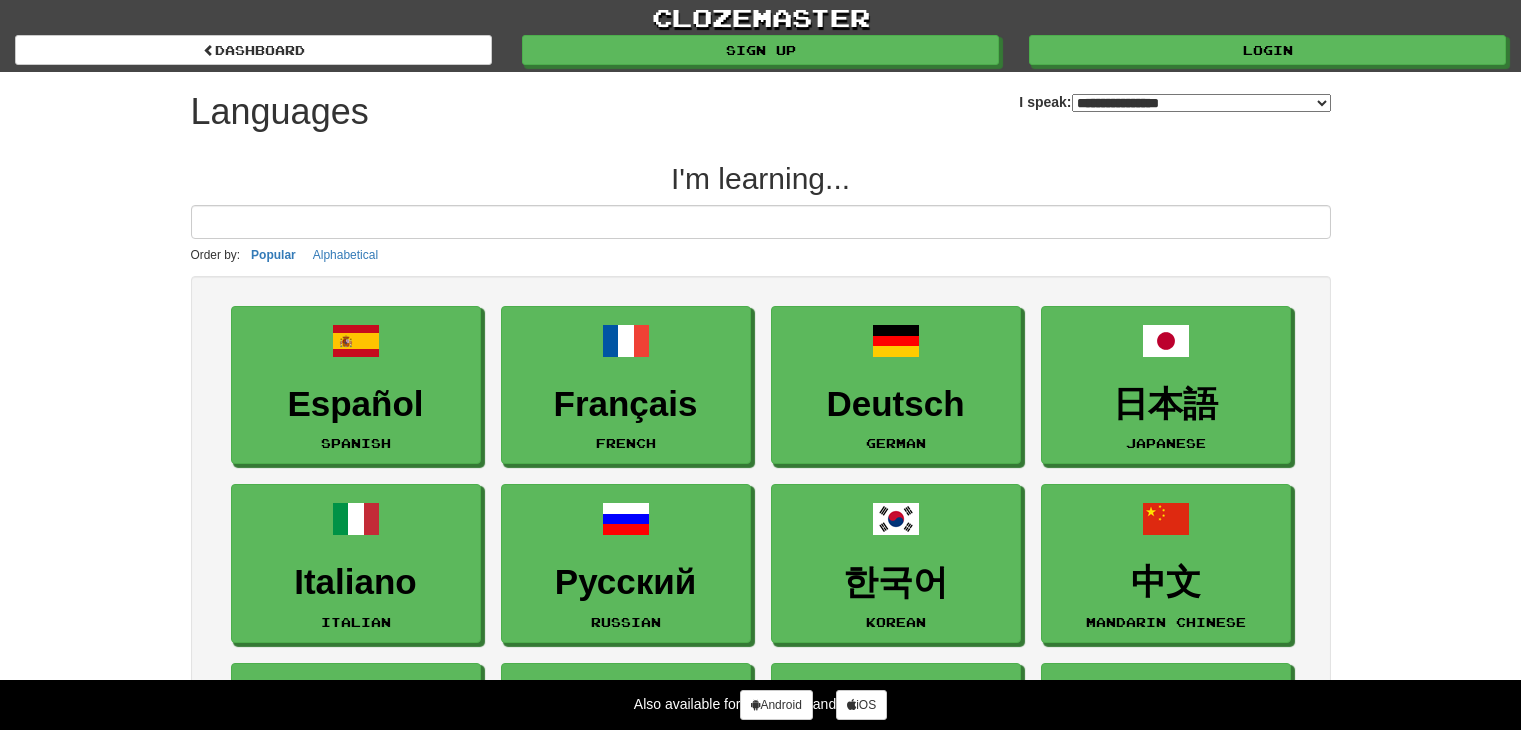 select on "*******" 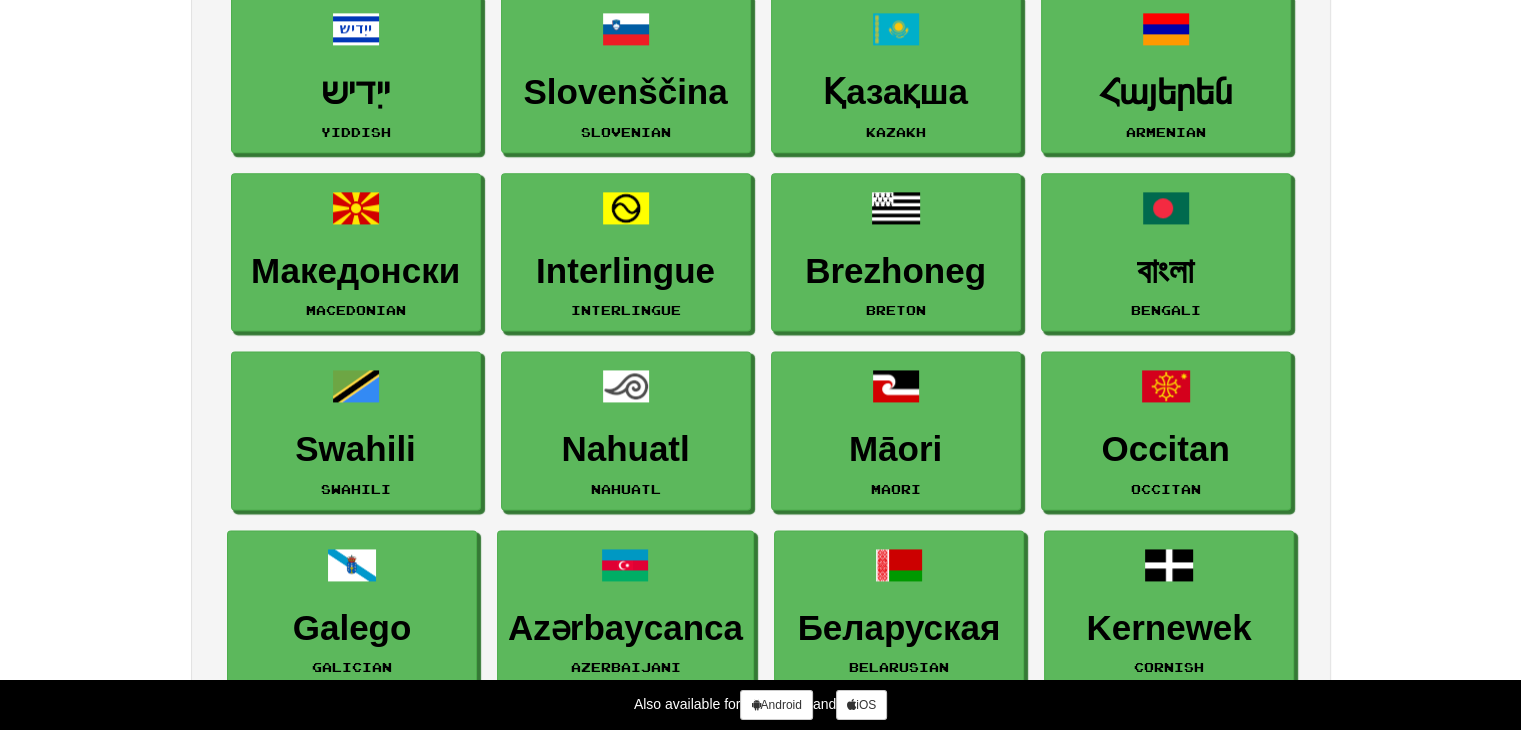 scroll, scrollTop: 2634, scrollLeft: 0, axis: vertical 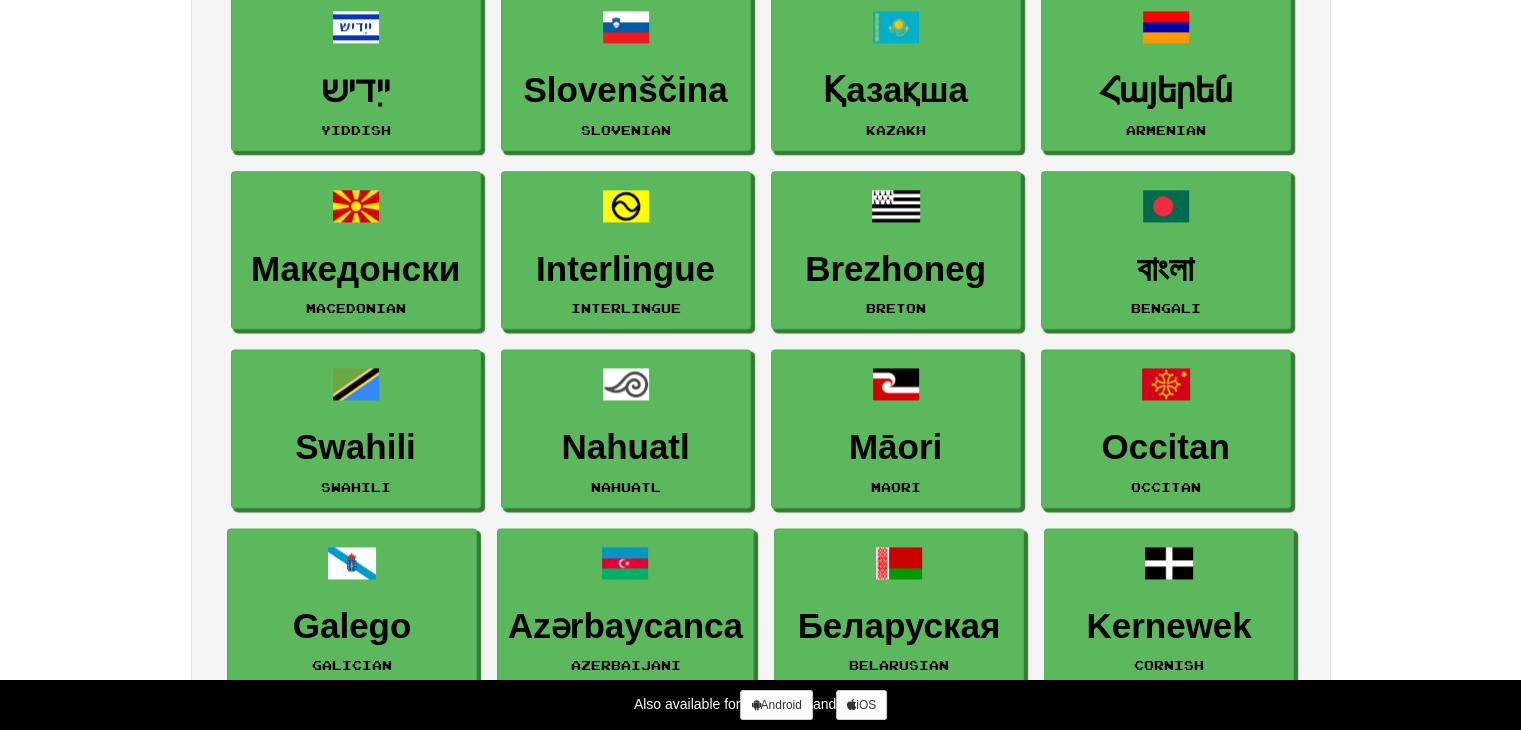 drag, startPoint x: 1420, startPoint y: 442, endPoint x: 1475, endPoint y: 541, distance: 113.25193 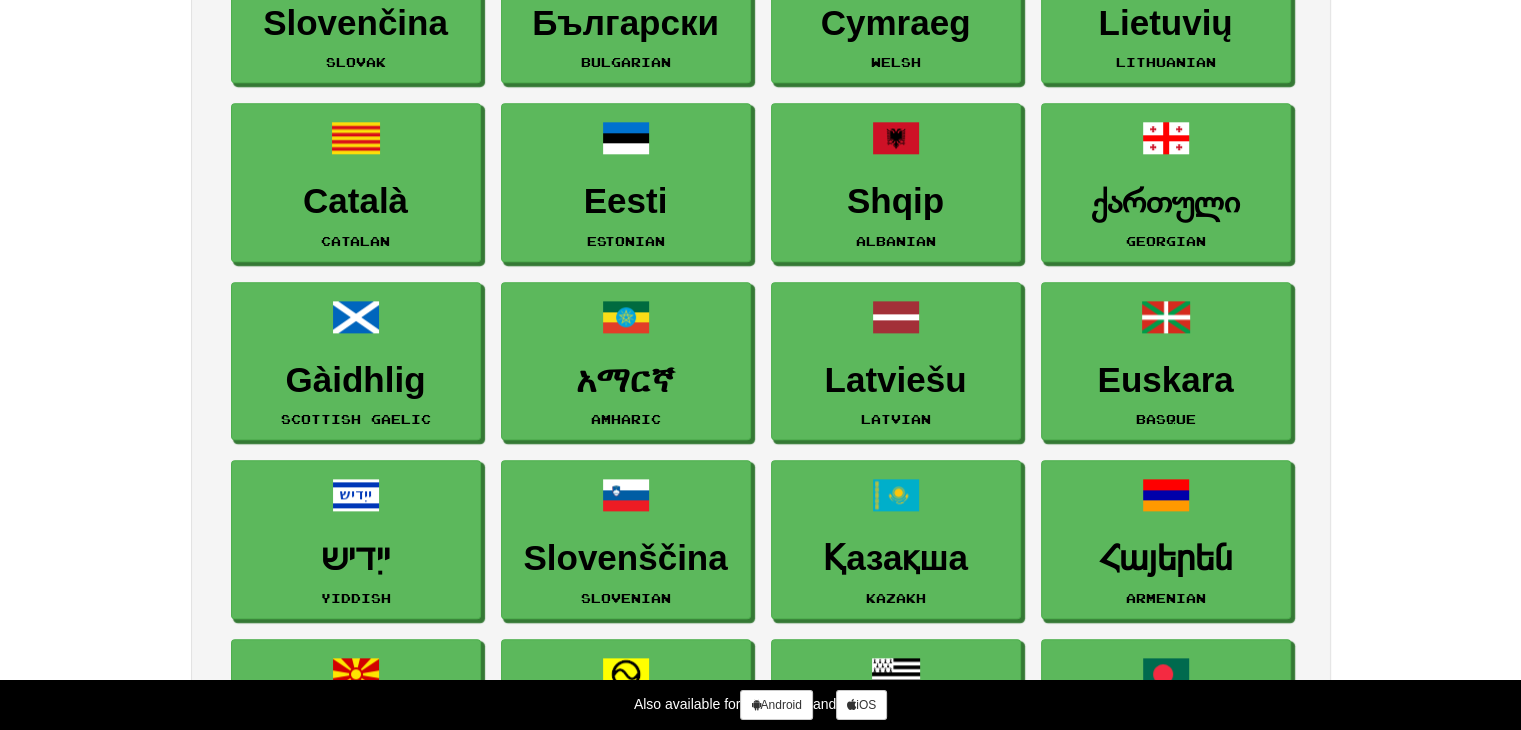 scroll, scrollTop: 2167, scrollLeft: 0, axis: vertical 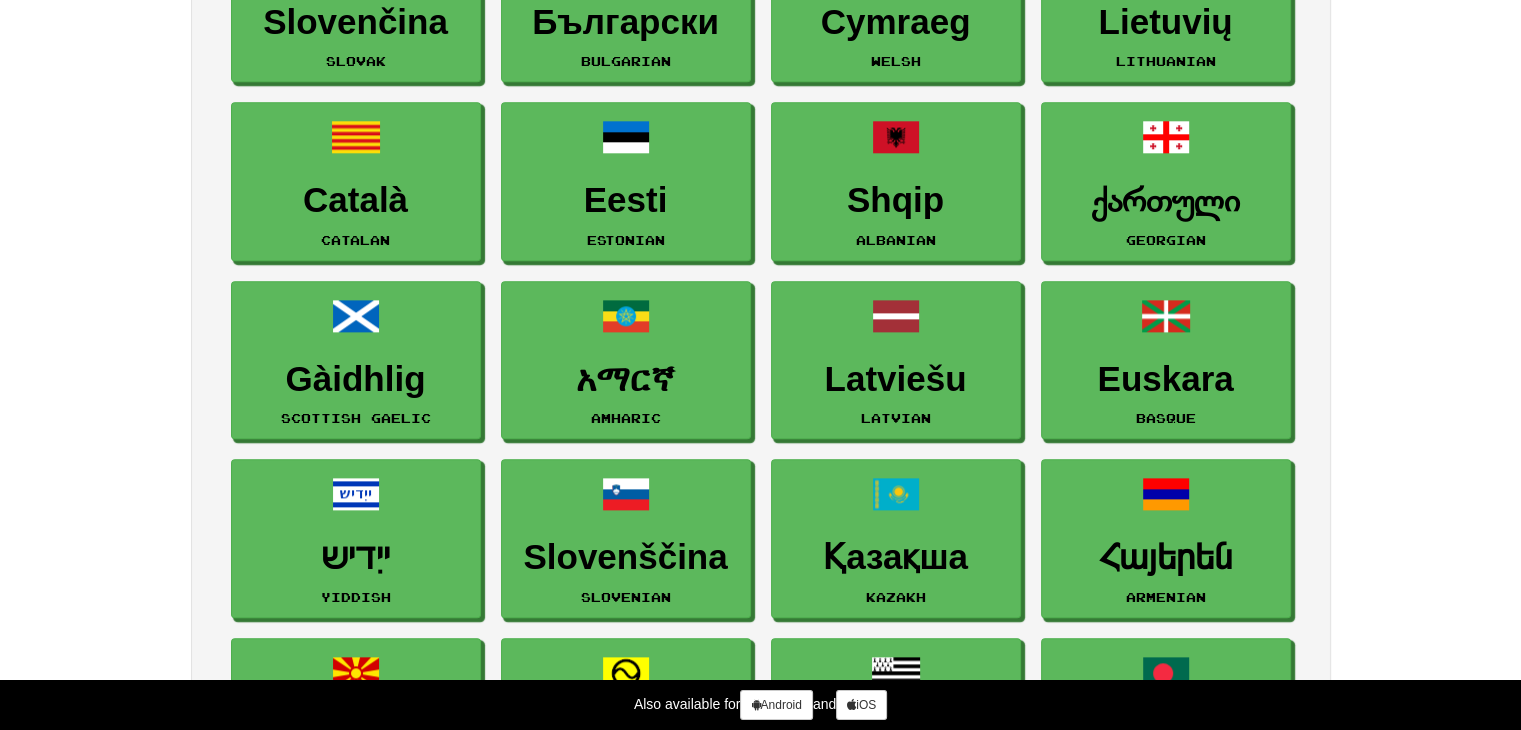 click on "**********" at bounding box center [760, -388] 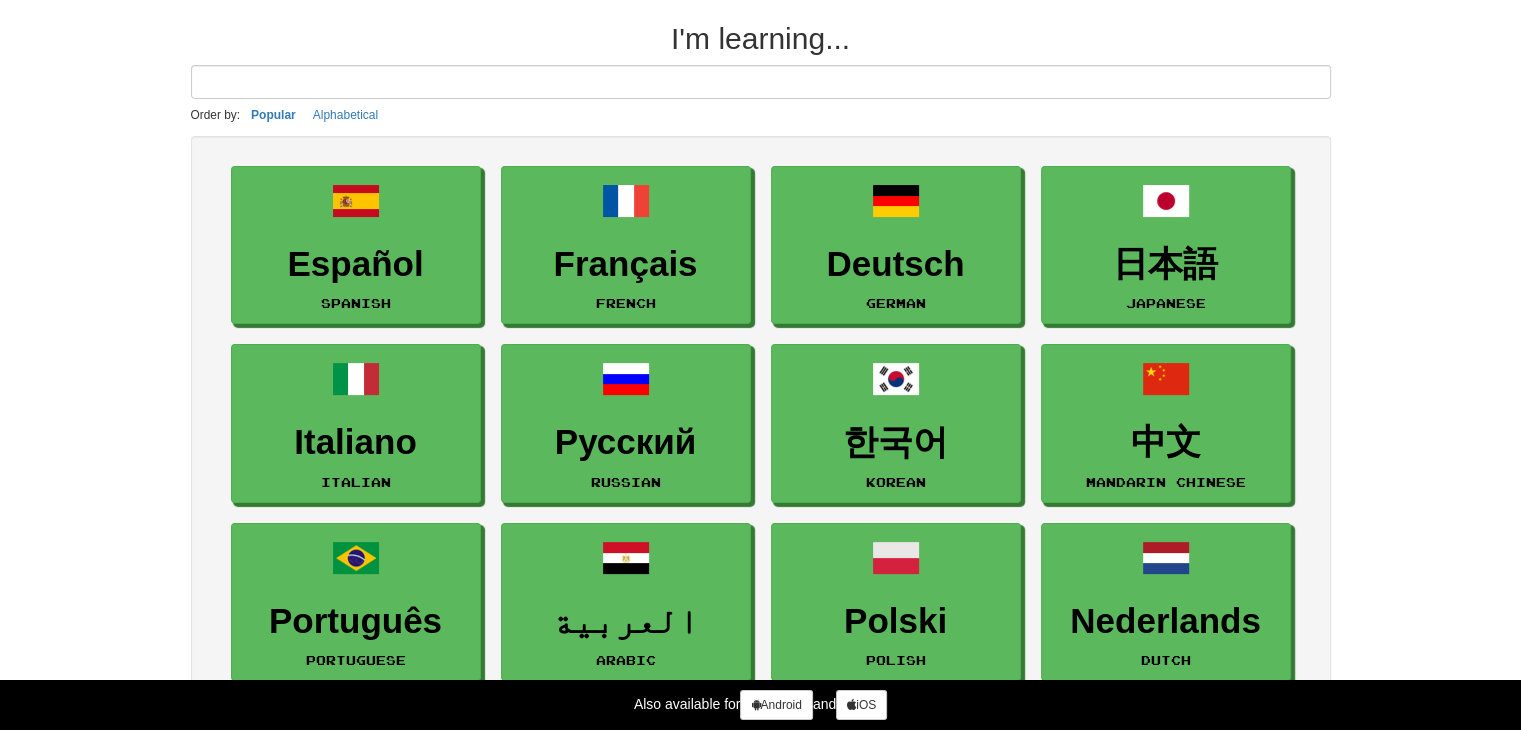 scroll, scrollTop: 112, scrollLeft: 0, axis: vertical 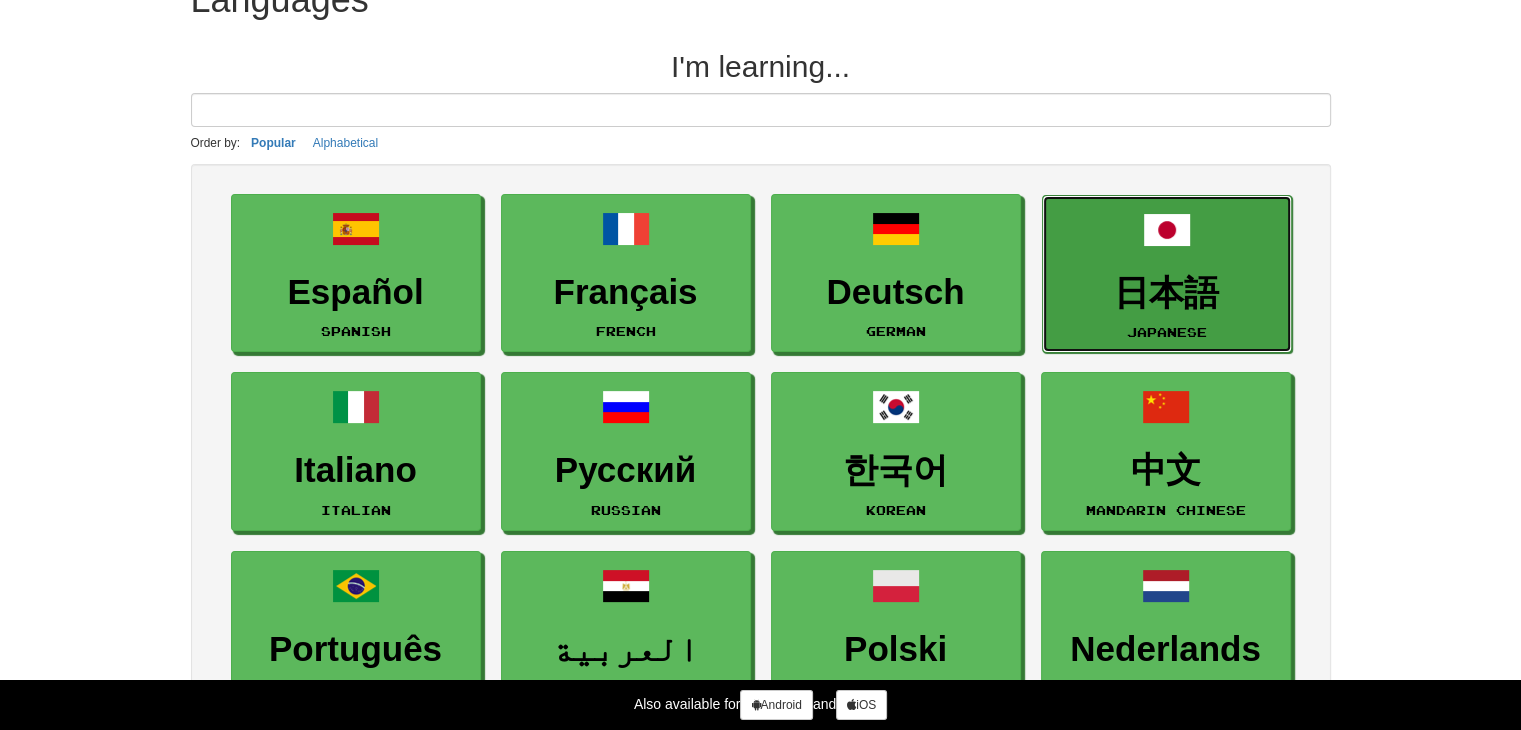 click on "日本語" at bounding box center (1167, 293) 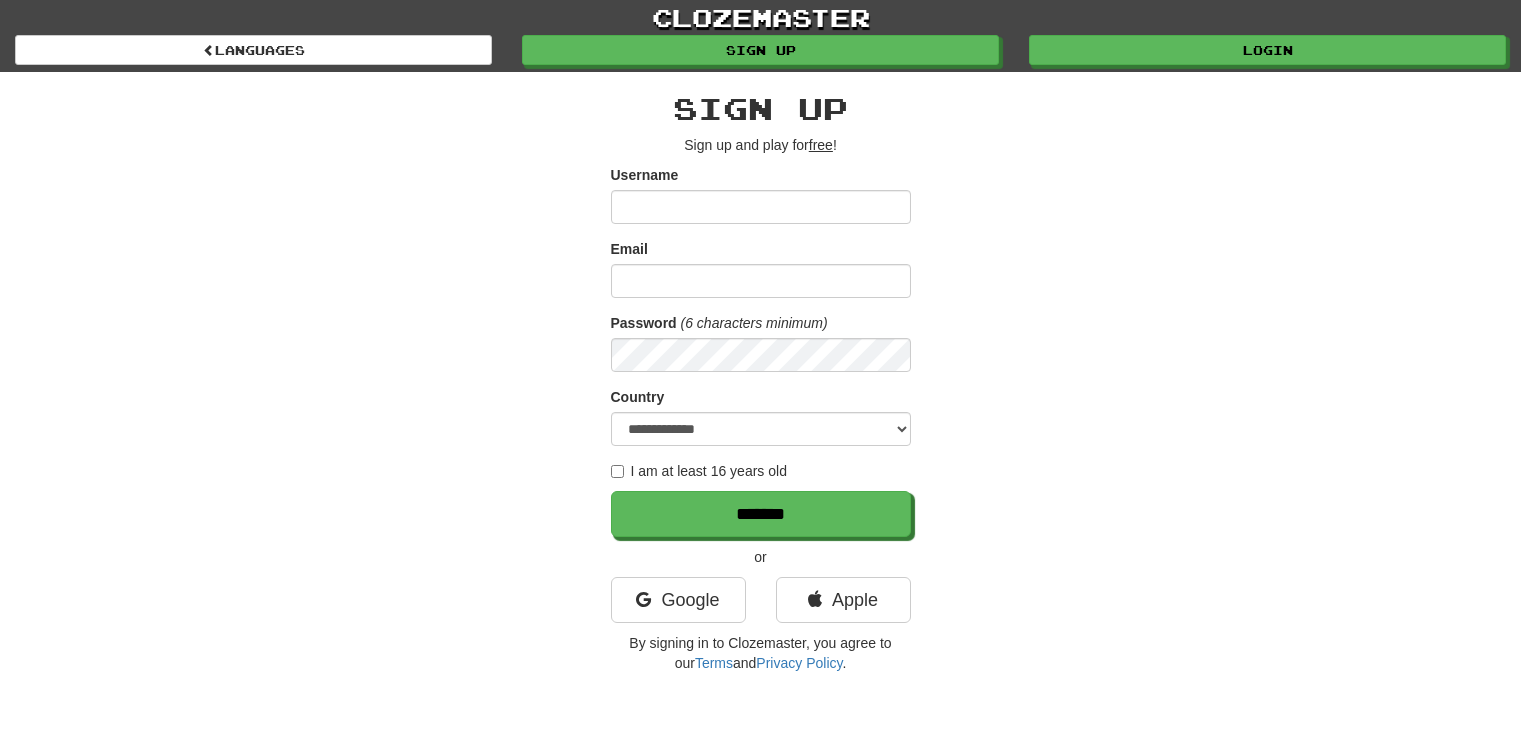 scroll, scrollTop: 0, scrollLeft: 0, axis: both 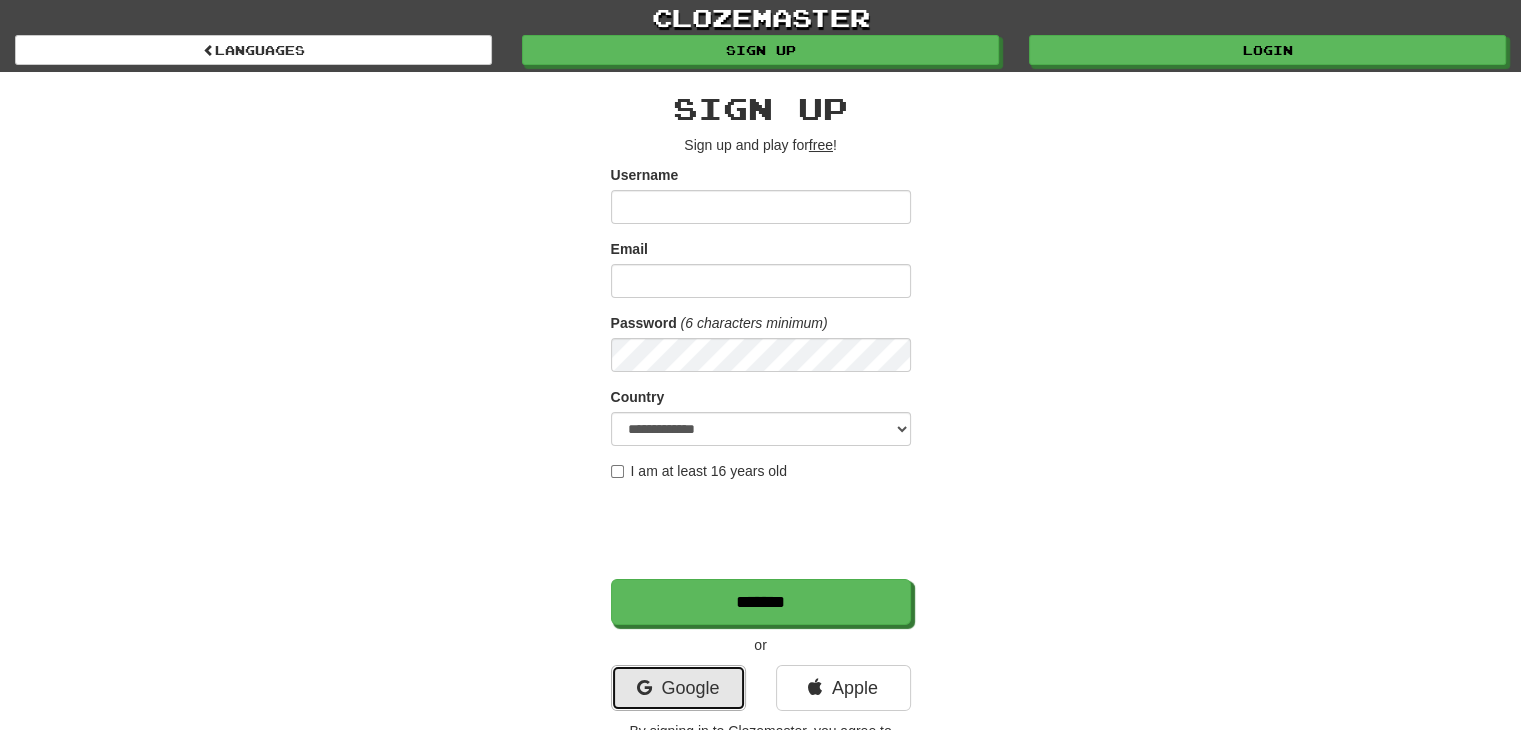 click on "Google" at bounding box center [678, 688] 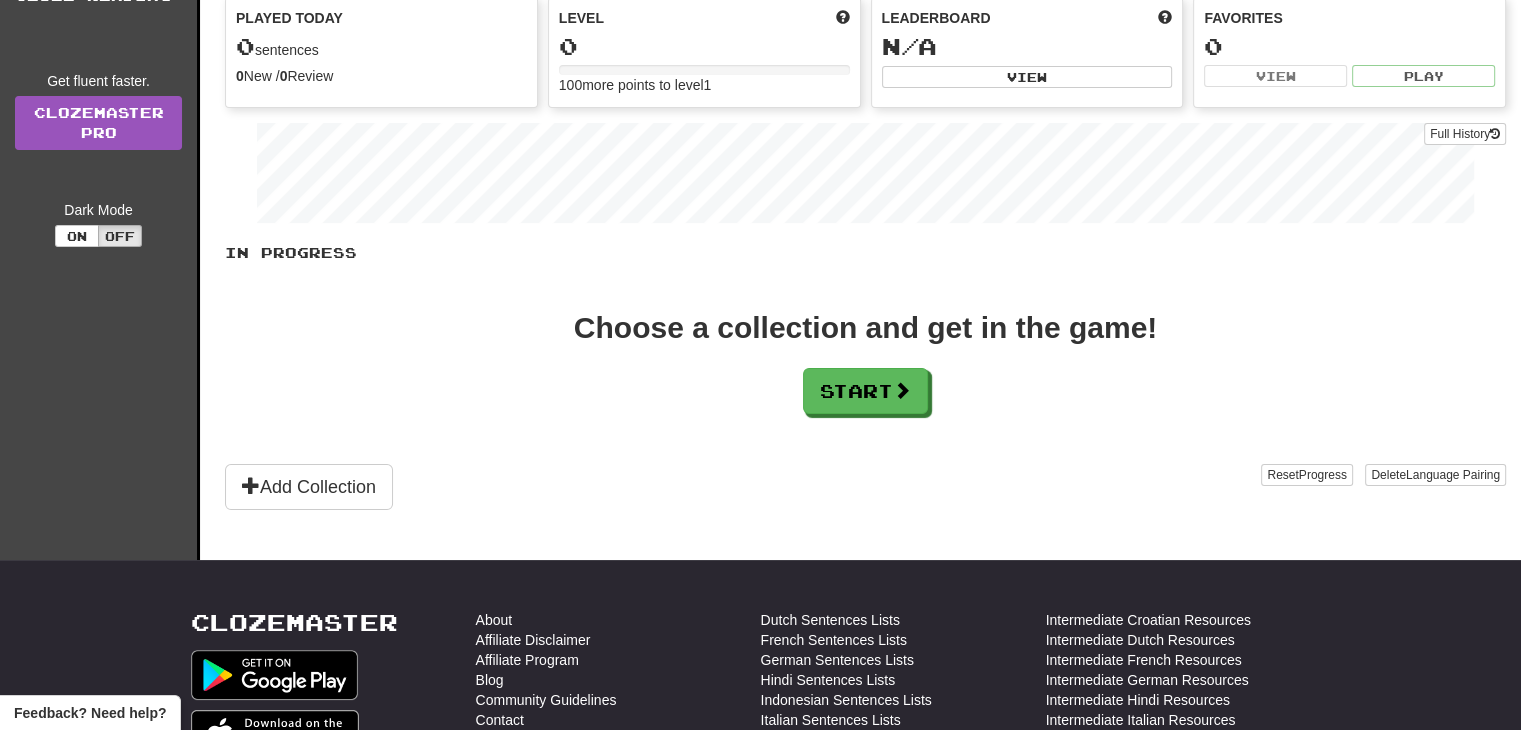 scroll, scrollTop: 226, scrollLeft: 0, axis: vertical 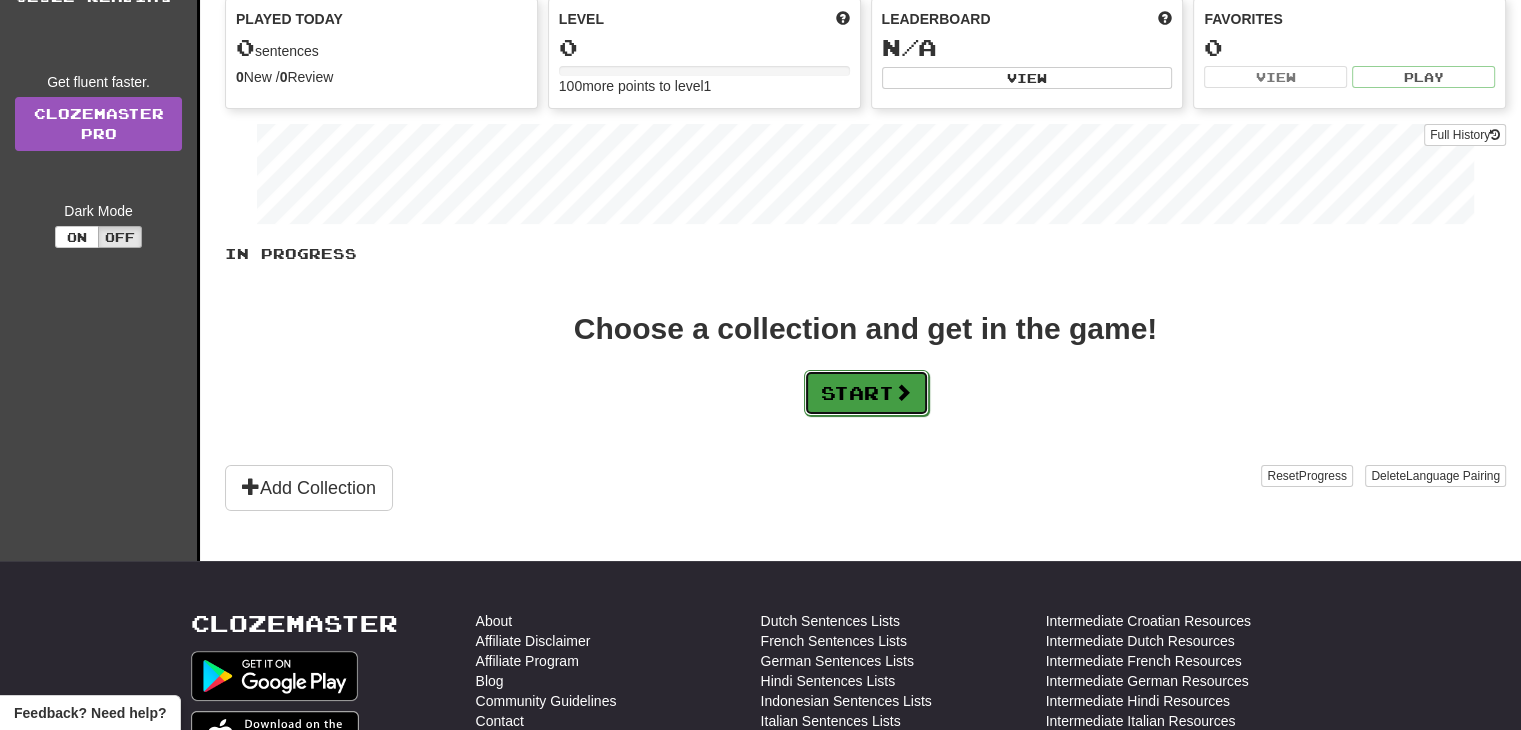 click on "Start" at bounding box center (866, 393) 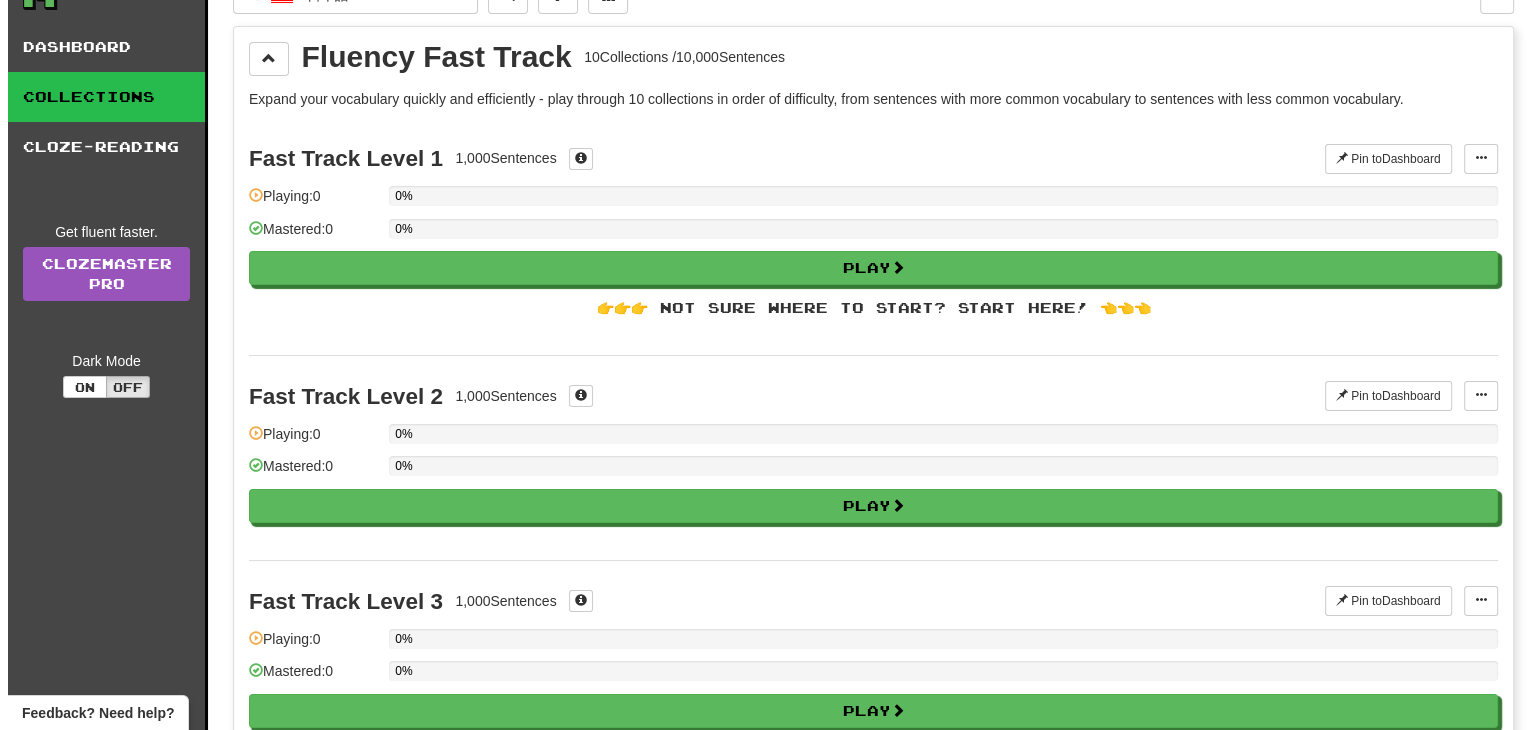 scroll, scrollTop: 76, scrollLeft: 0, axis: vertical 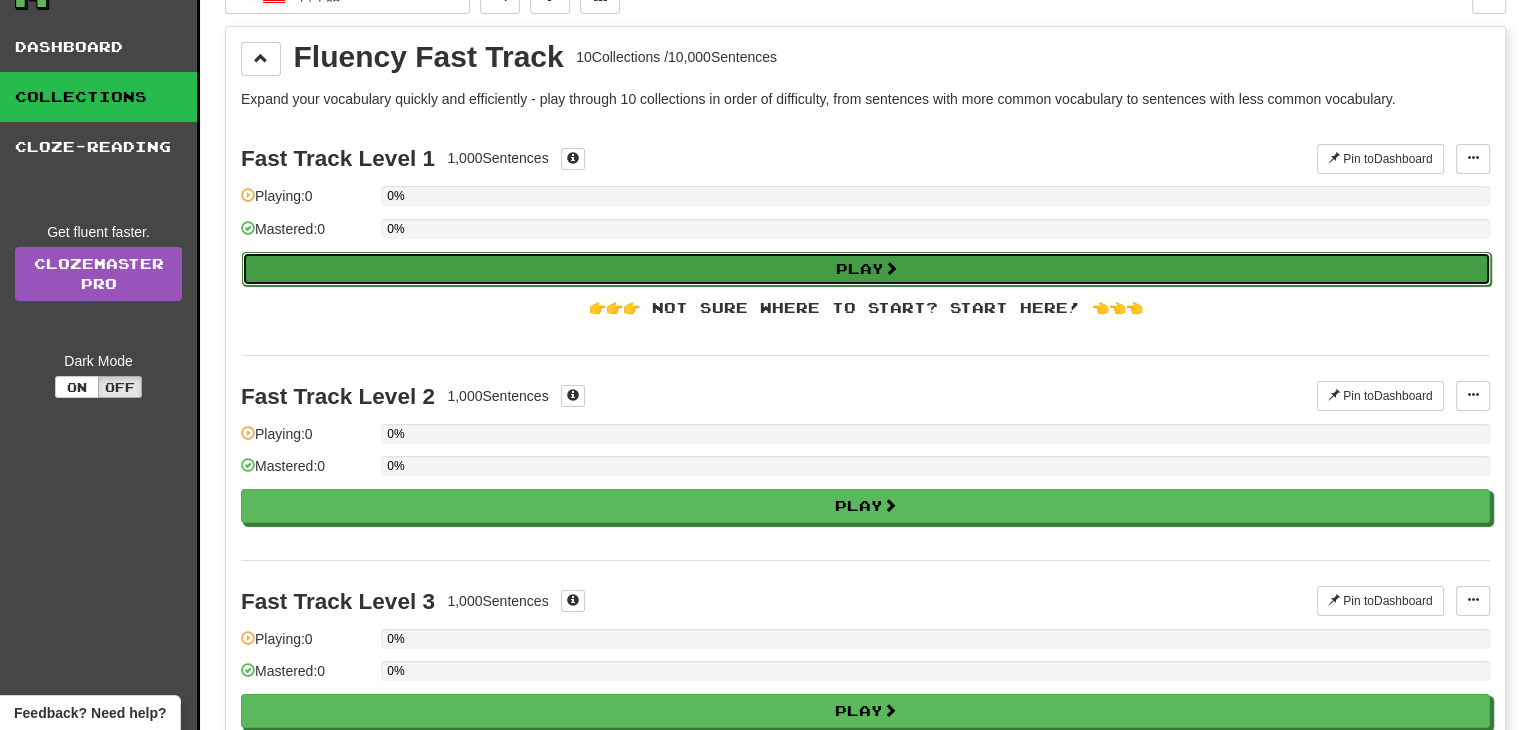 click on "Play" at bounding box center (866, 269) 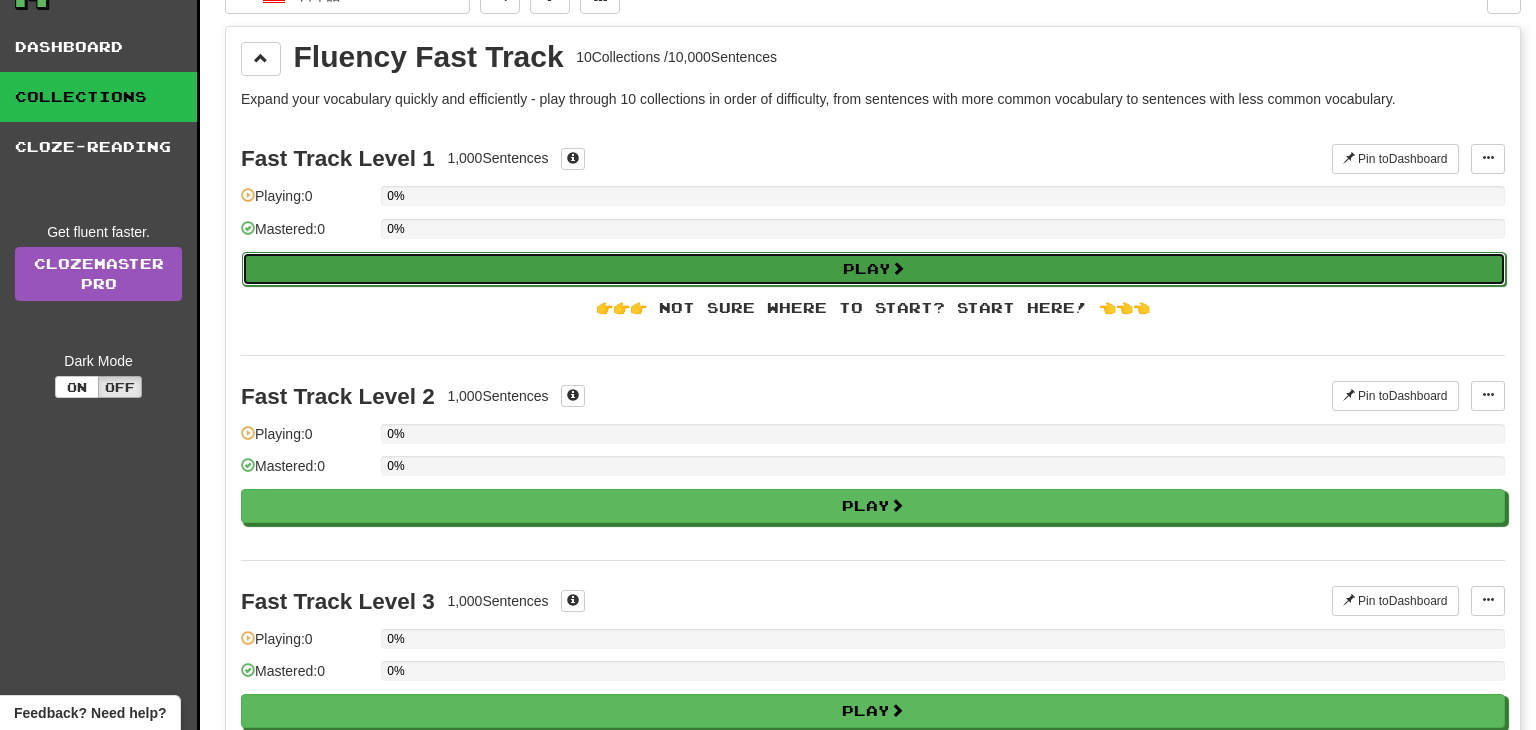 select on "**" 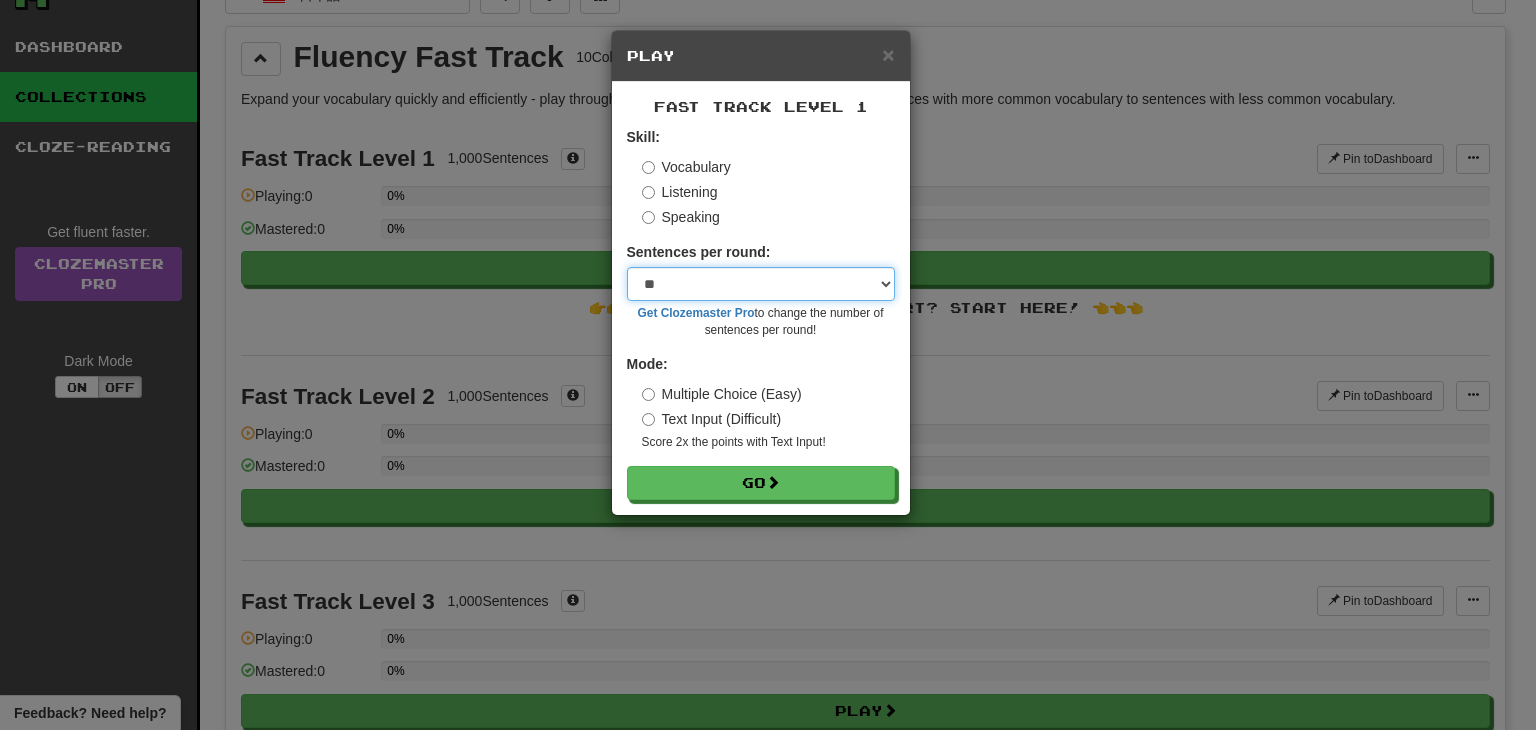 click on "* ** ** ** ** ** *** ********" at bounding box center (761, 284) 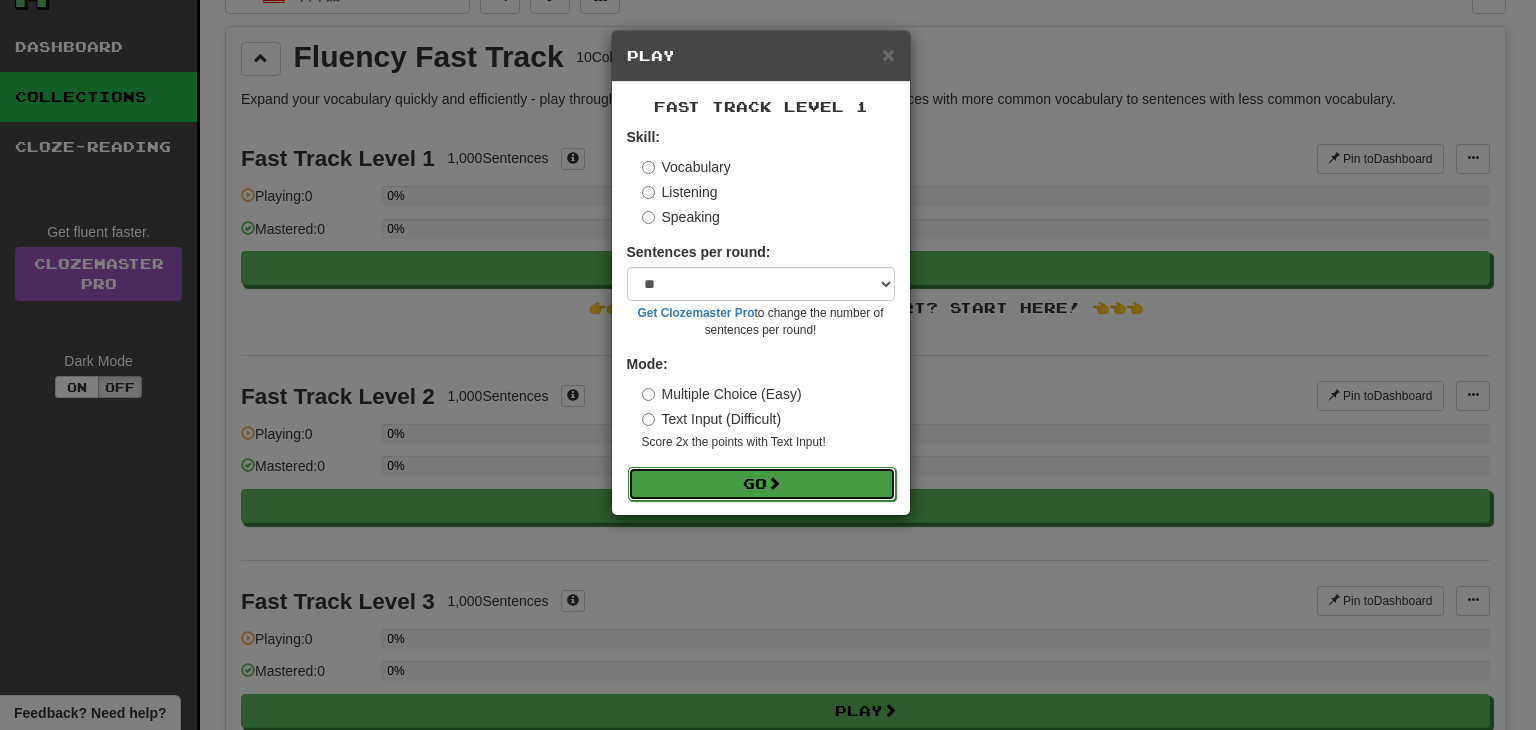 click on "Go" at bounding box center (762, 484) 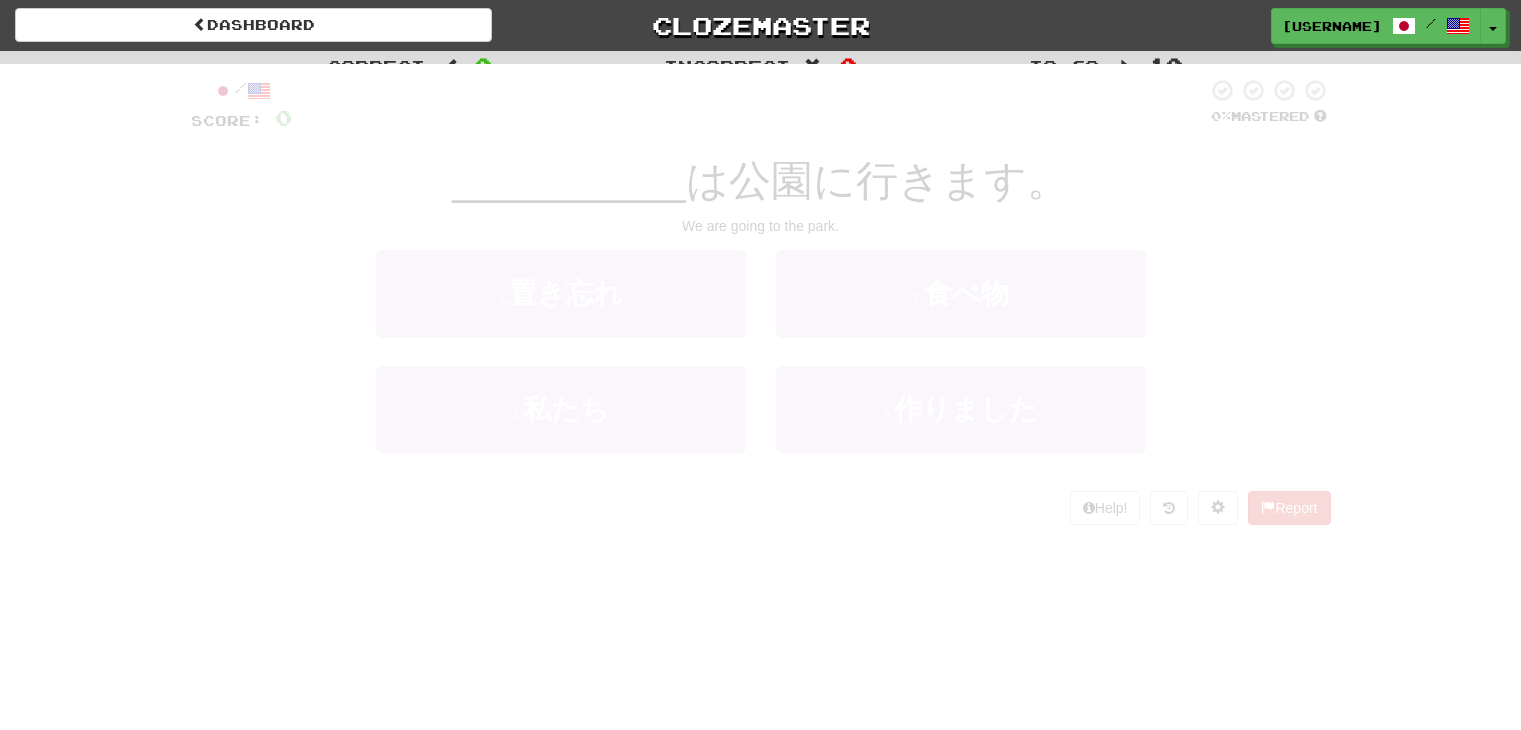 scroll, scrollTop: 0, scrollLeft: 0, axis: both 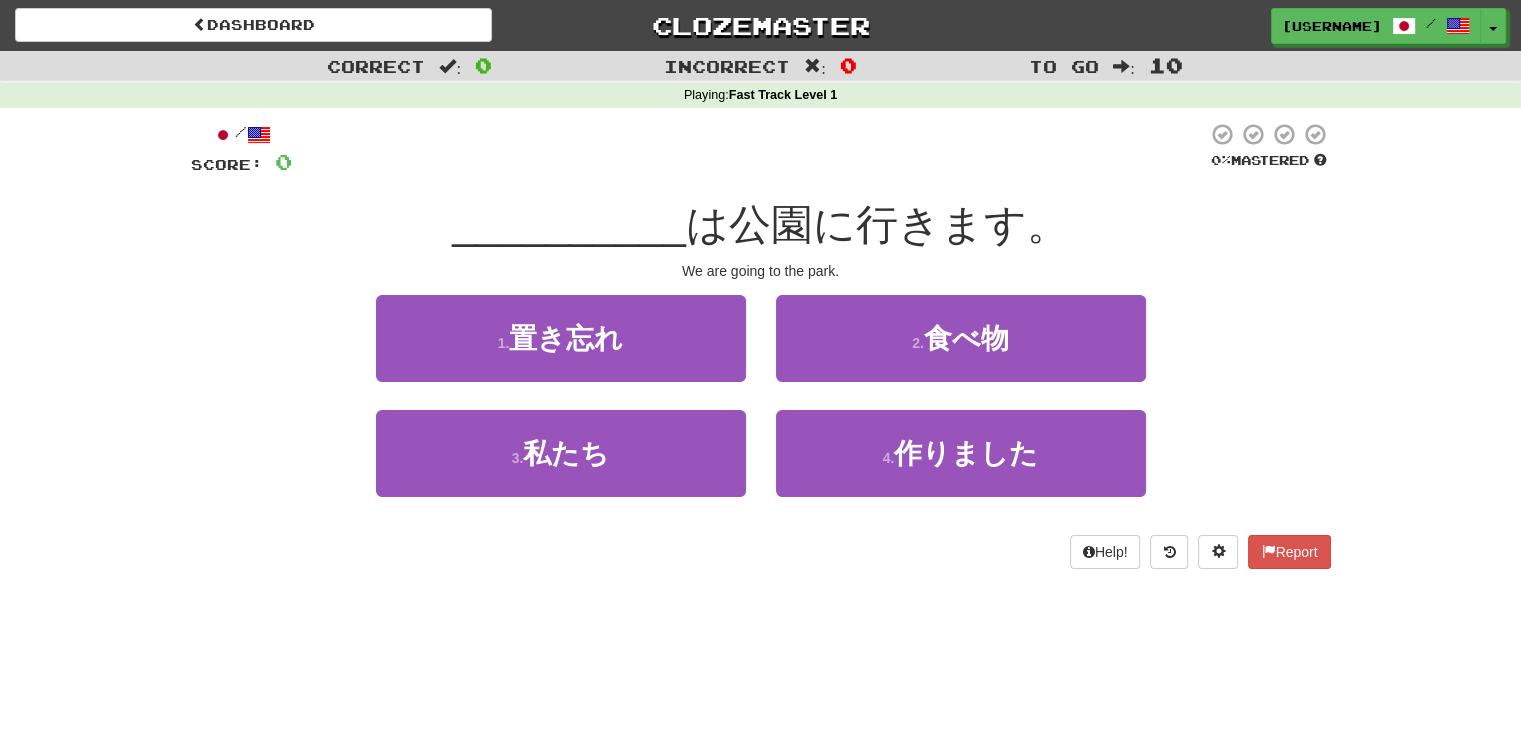 click on "We are going to the park." at bounding box center (761, 271) 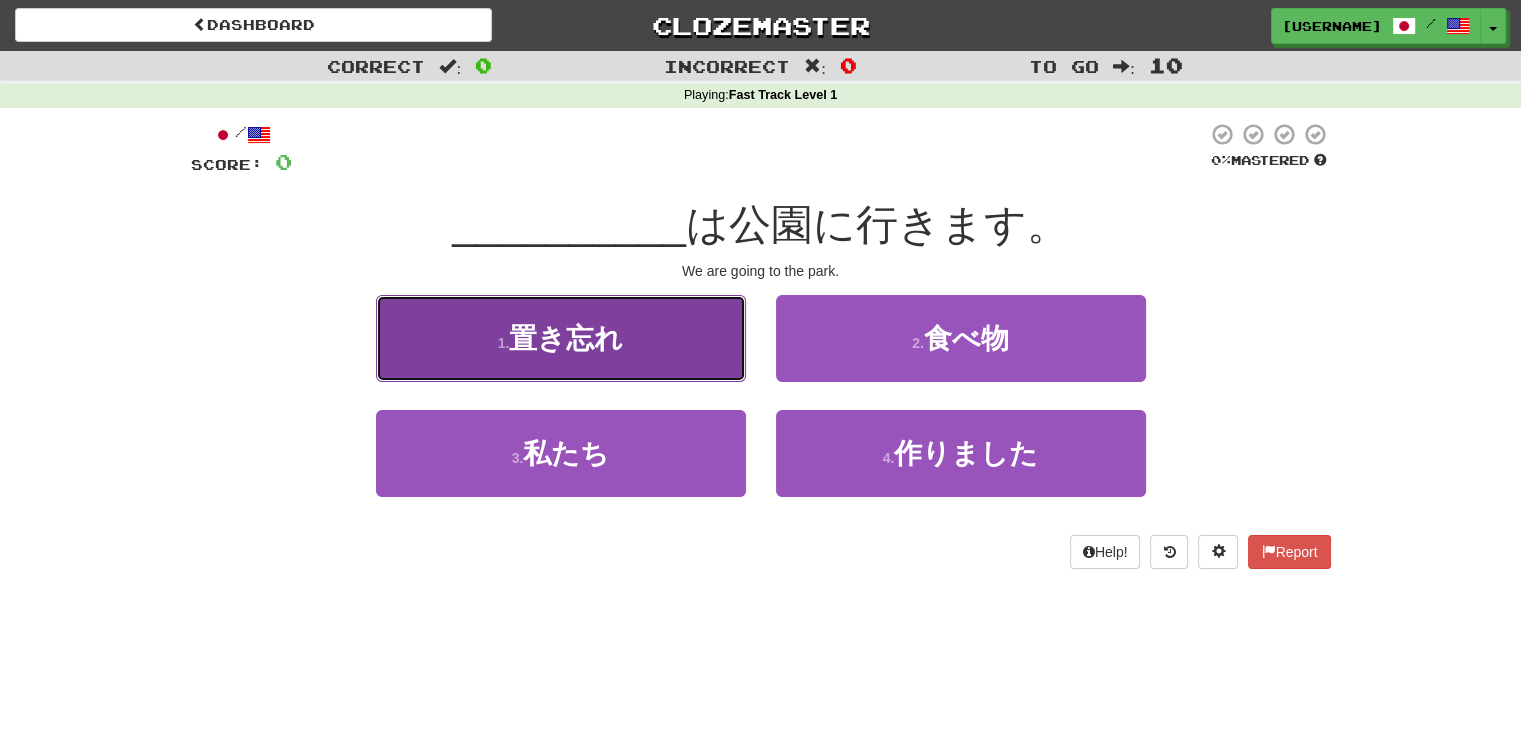 click on "1 .  置き忘れ" at bounding box center (561, 338) 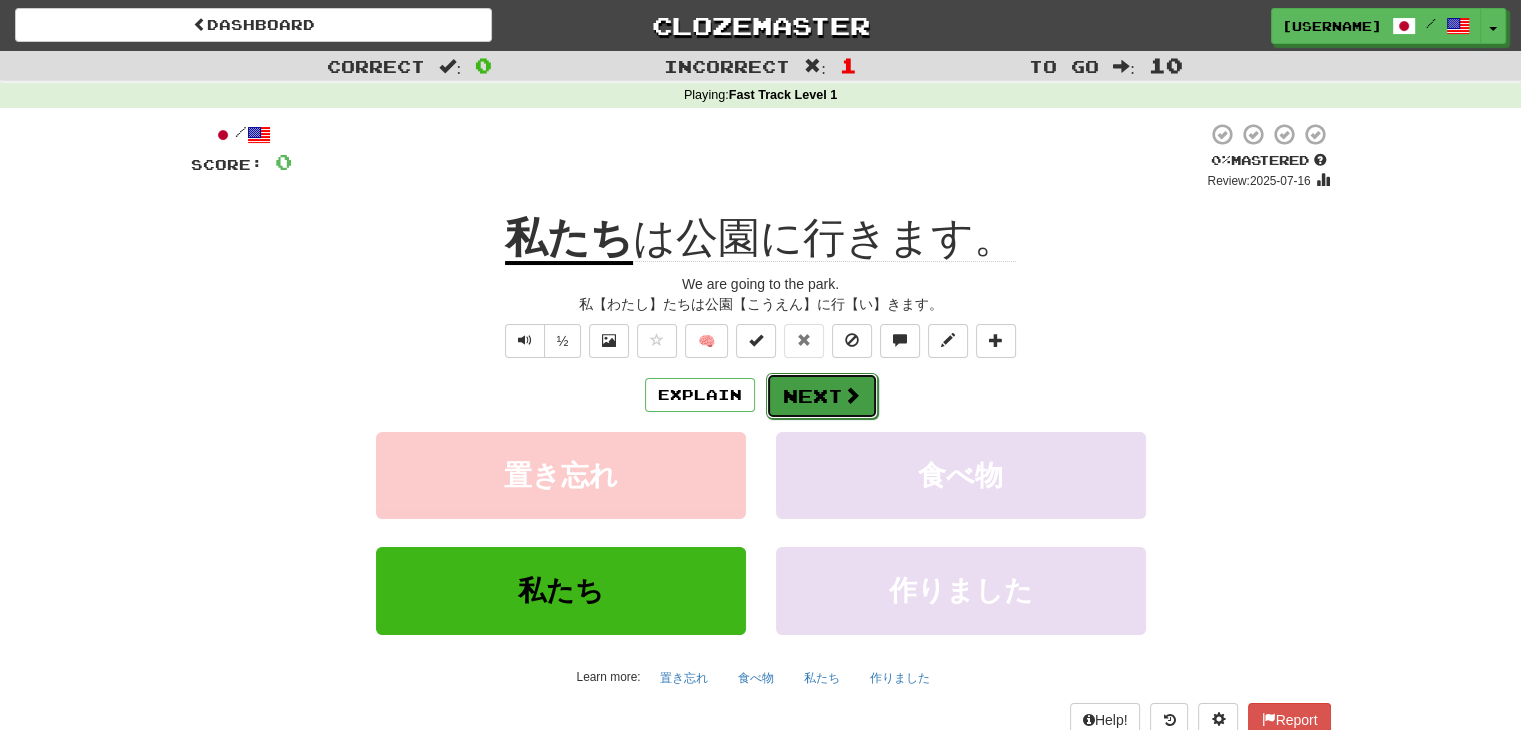 click on "Next" at bounding box center [822, 396] 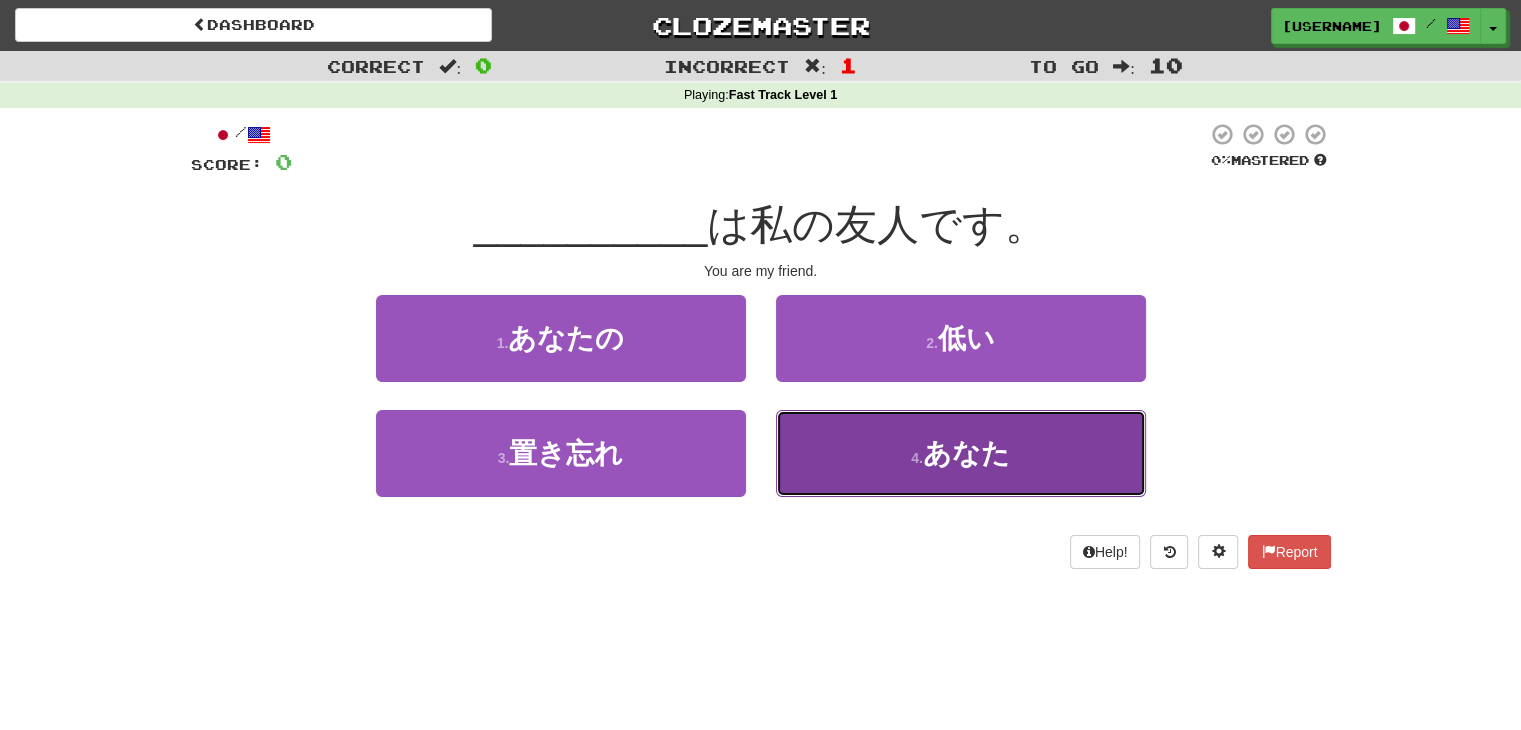 click on "4 .  あなた" at bounding box center [961, 453] 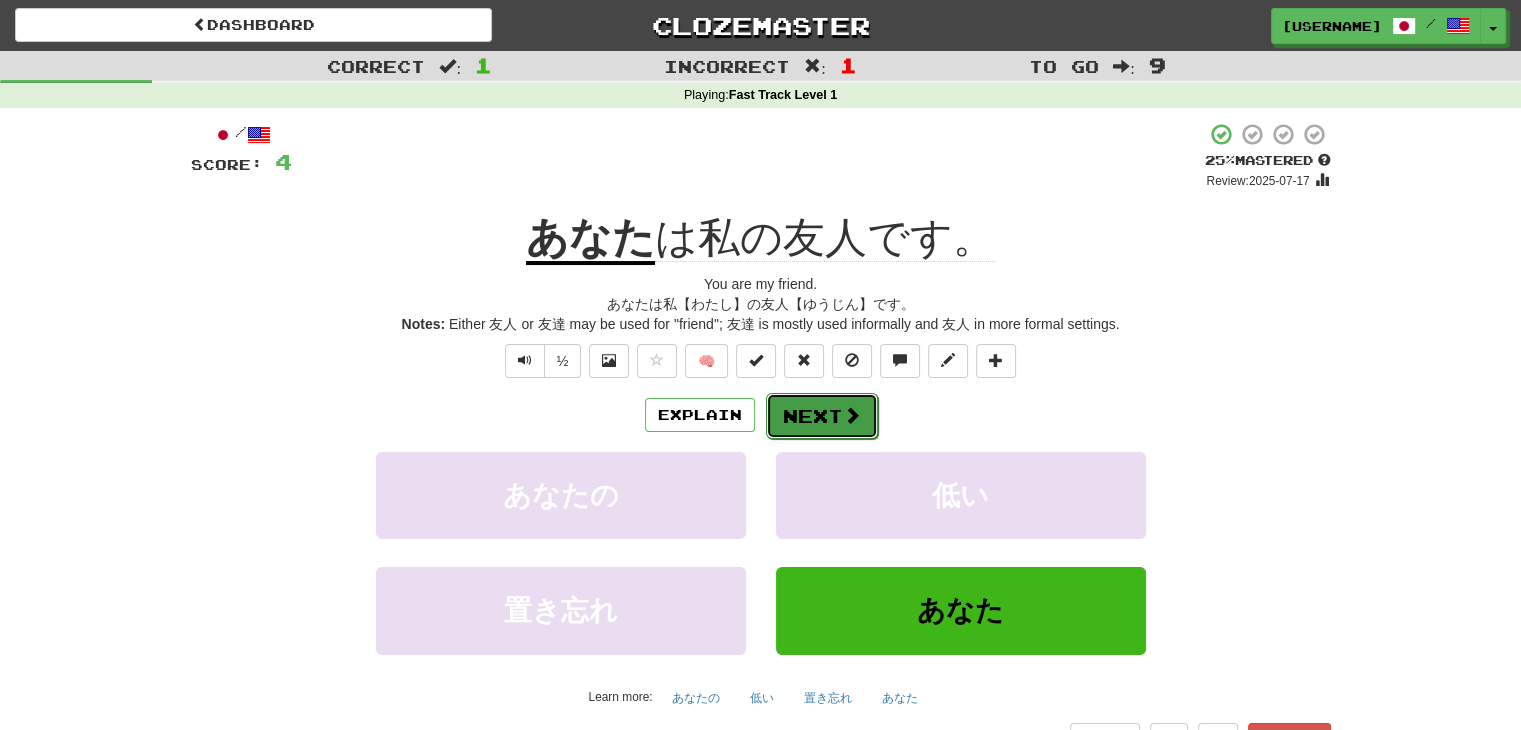 click on "Next" at bounding box center [822, 416] 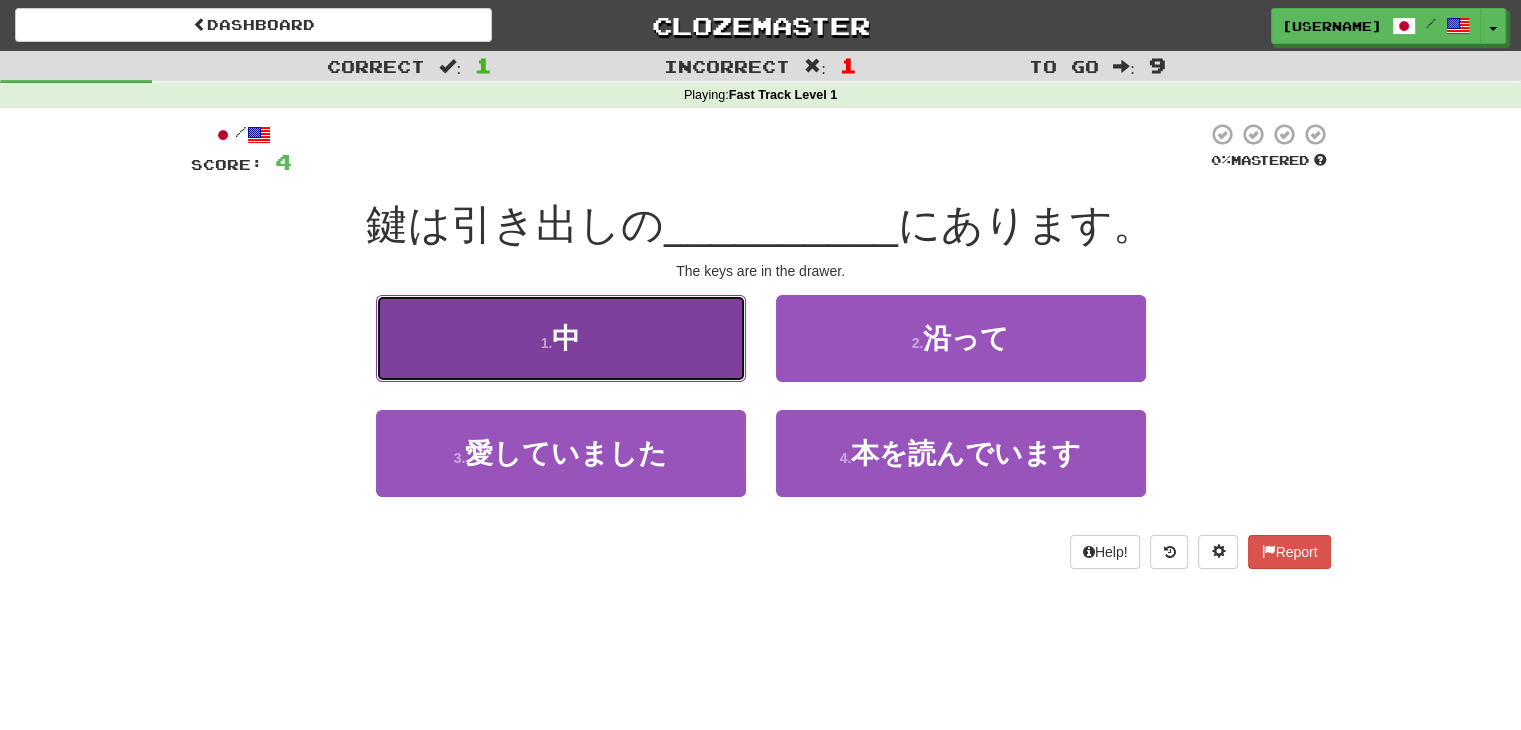 click on "1 .  中" at bounding box center (561, 338) 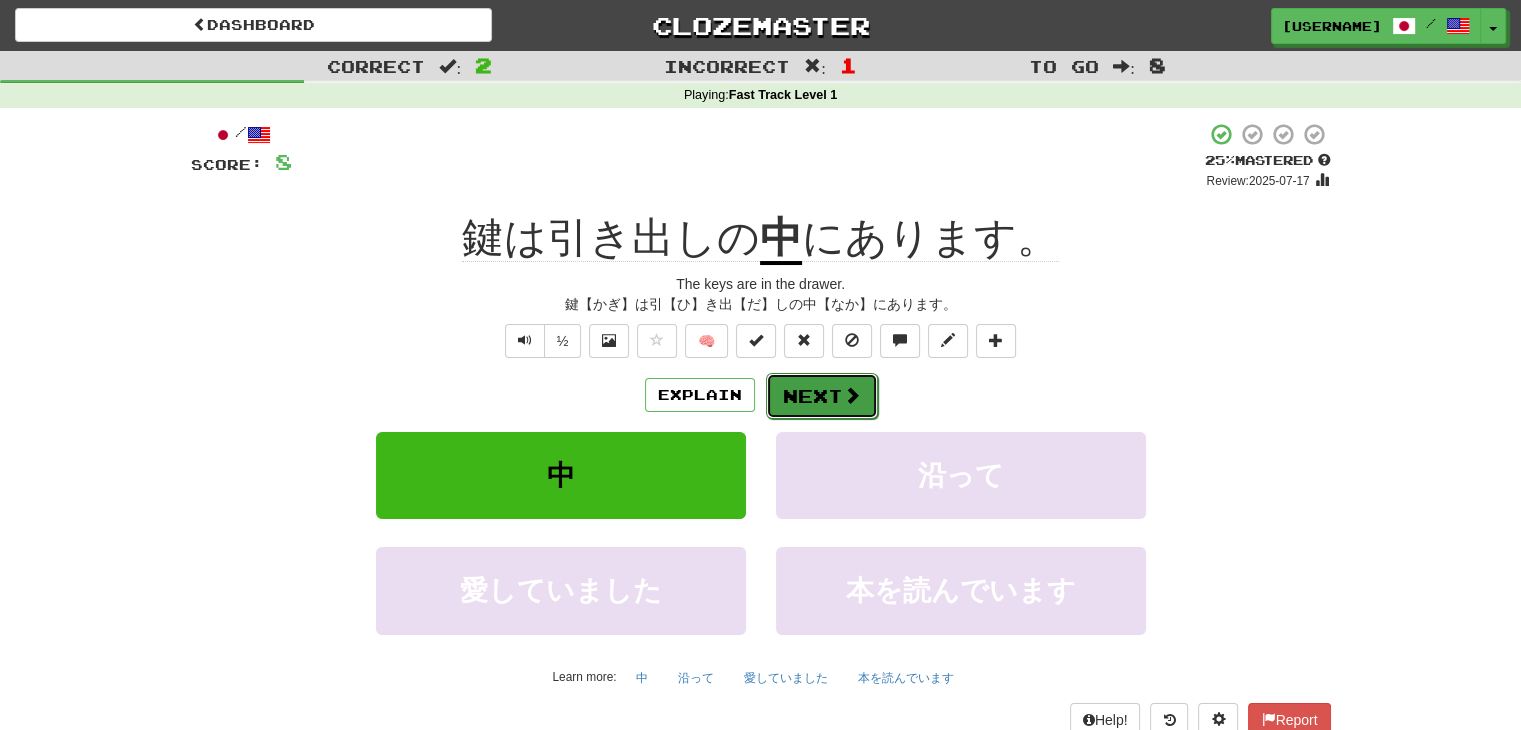 click on "Next" at bounding box center (822, 396) 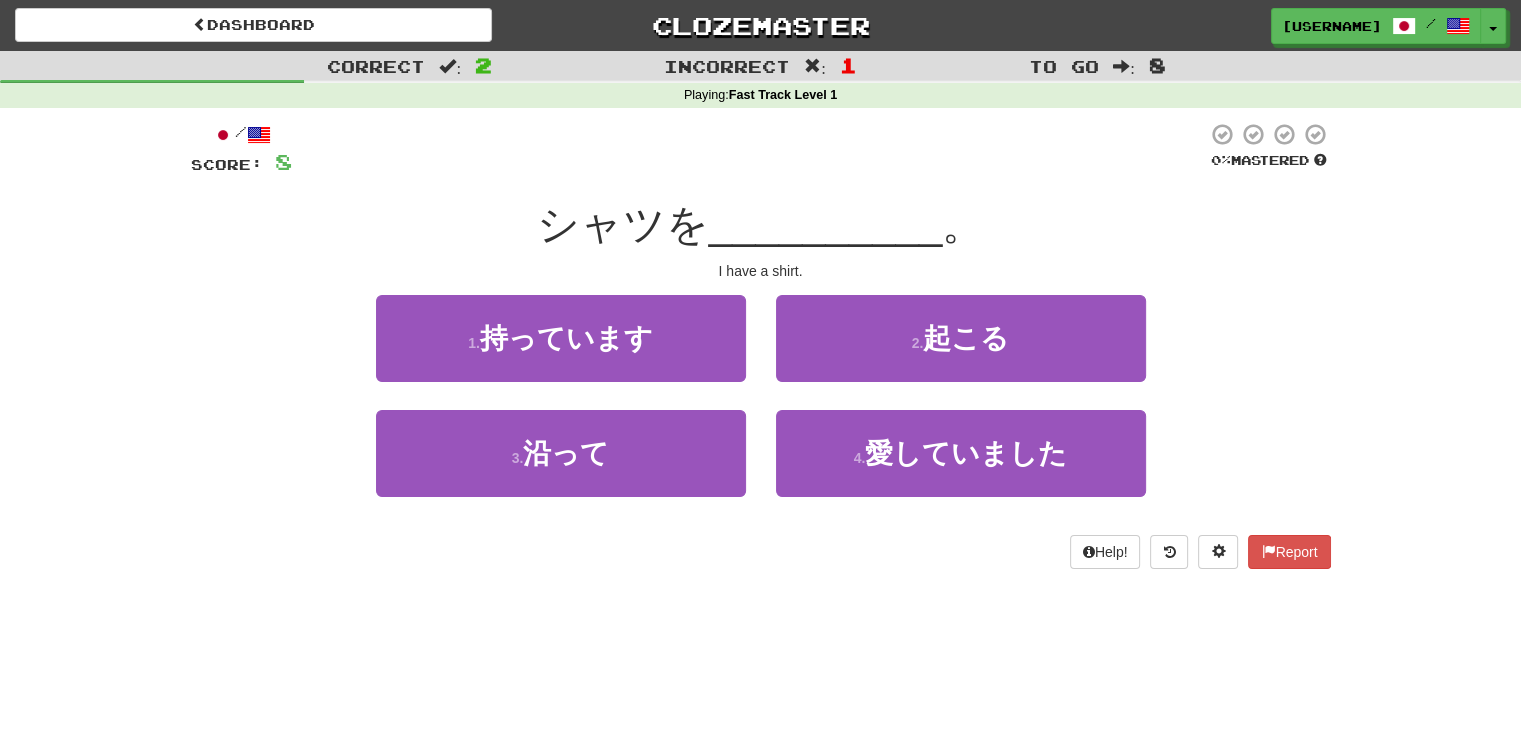 click on "__________" at bounding box center (826, 224) 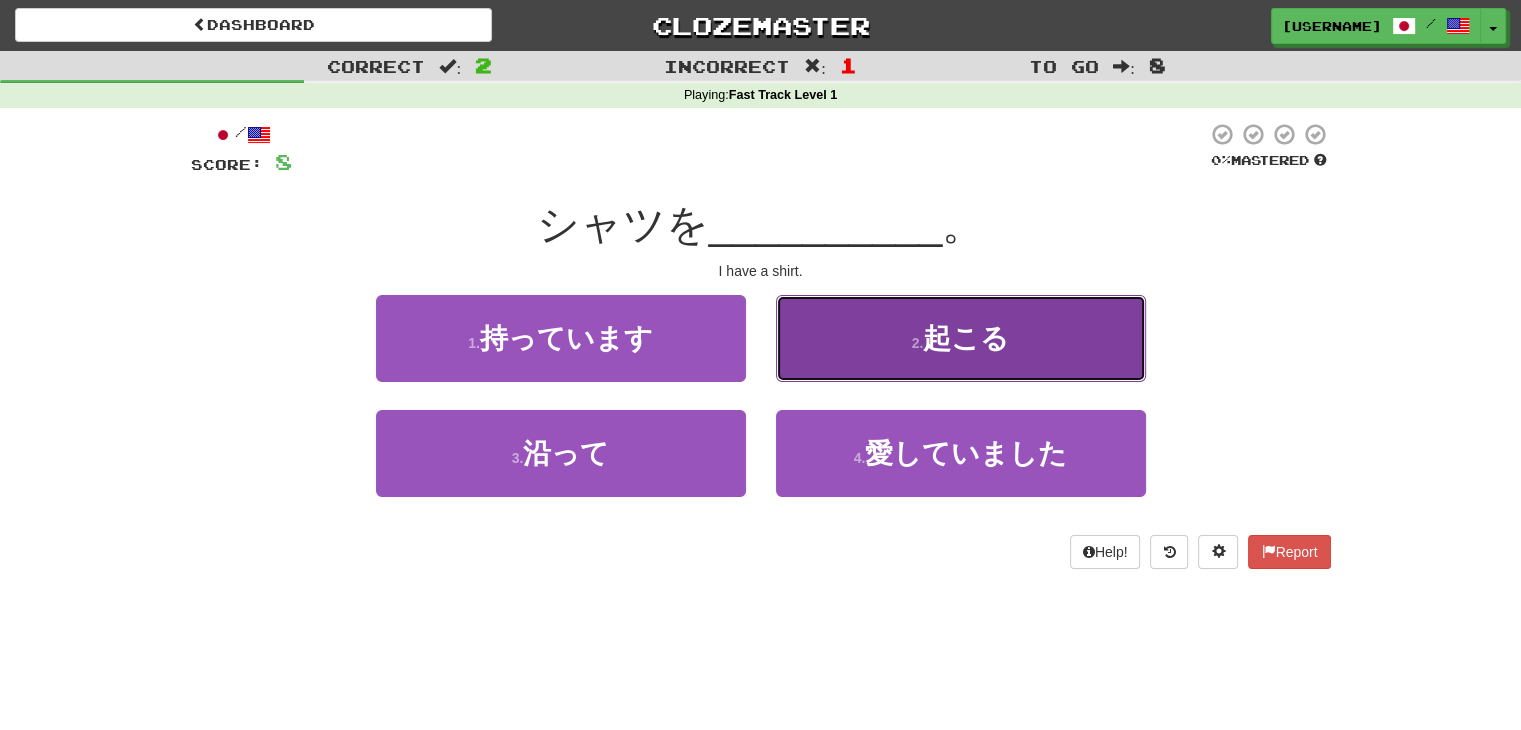 click on "2 .  起こる" at bounding box center (961, 338) 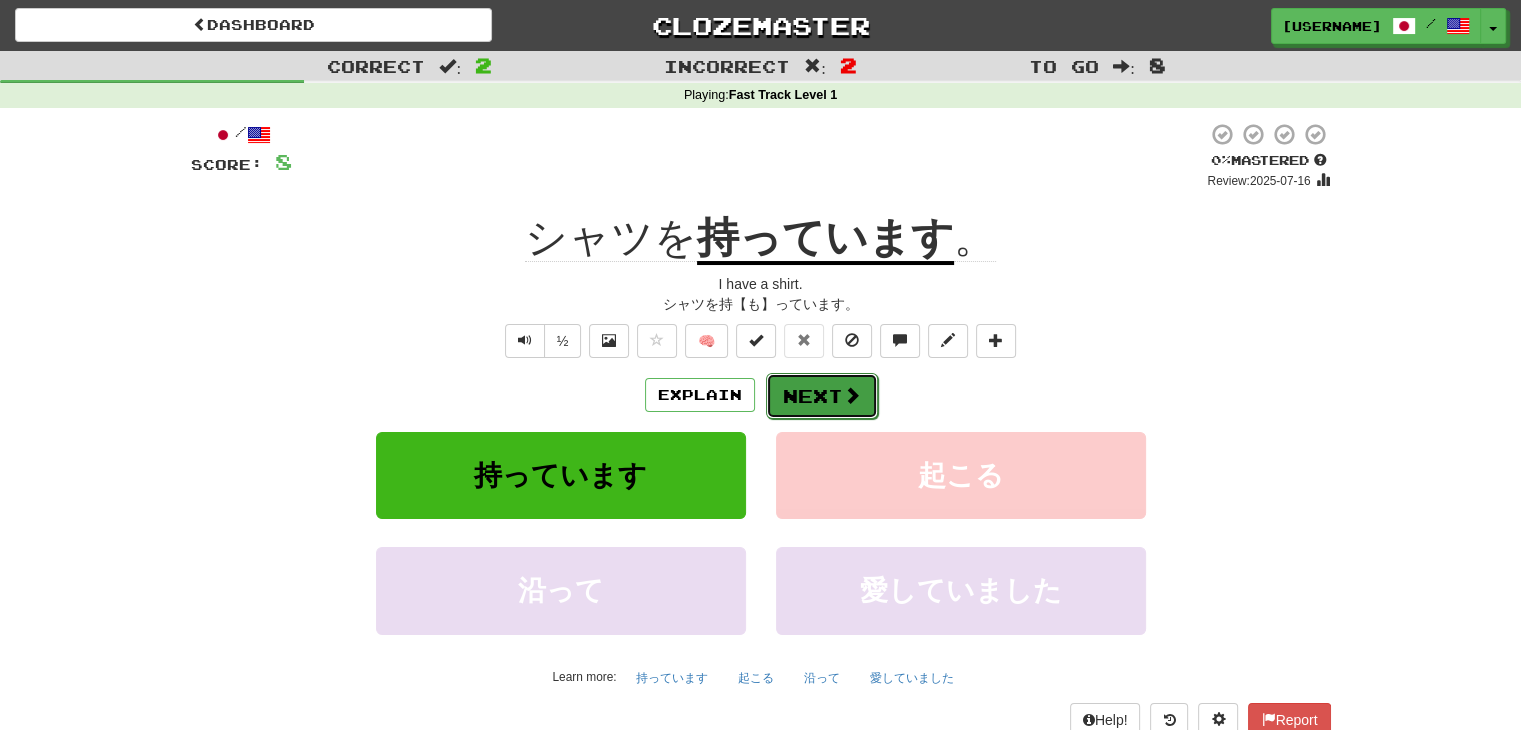 click on "Next" at bounding box center (822, 396) 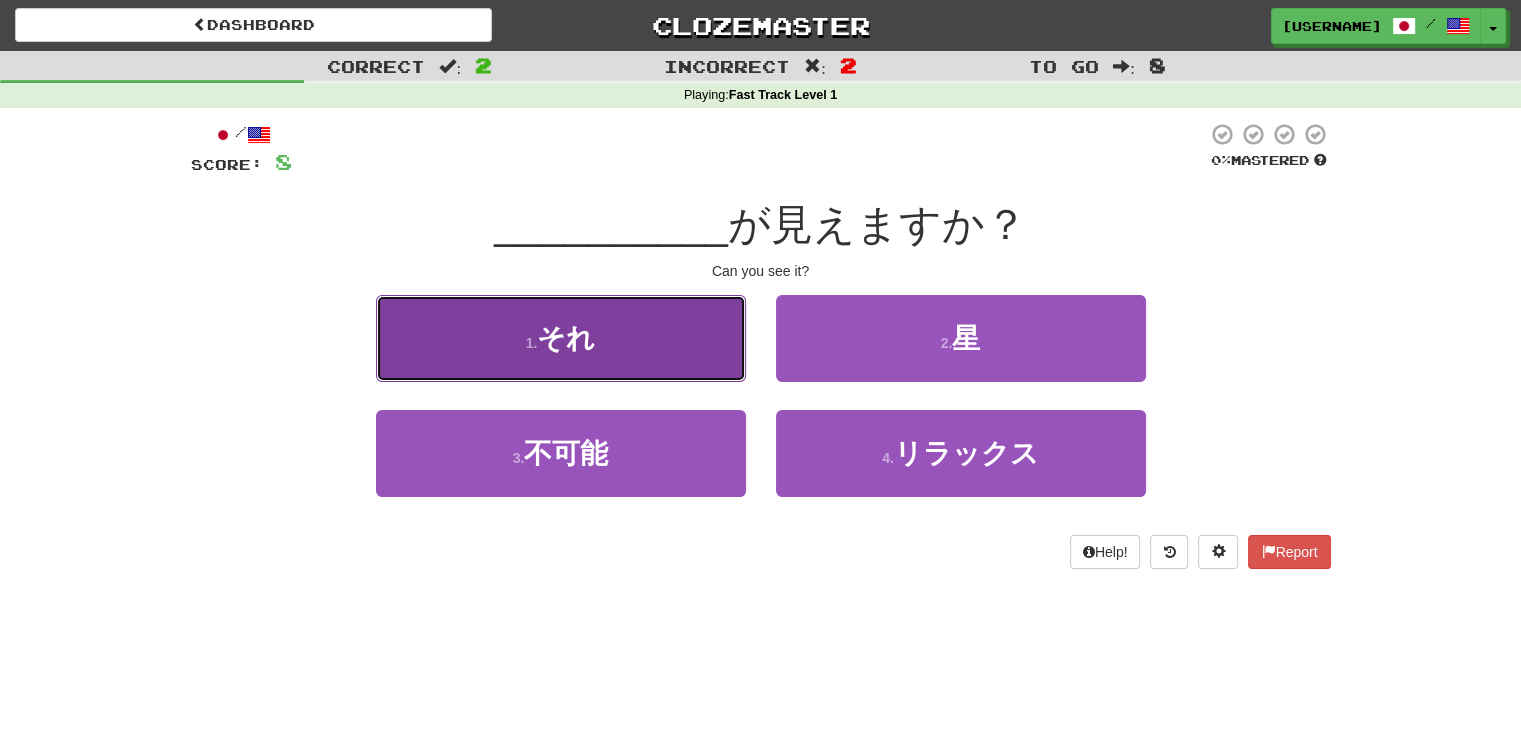 click on "1 .  それ" at bounding box center (561, 338) 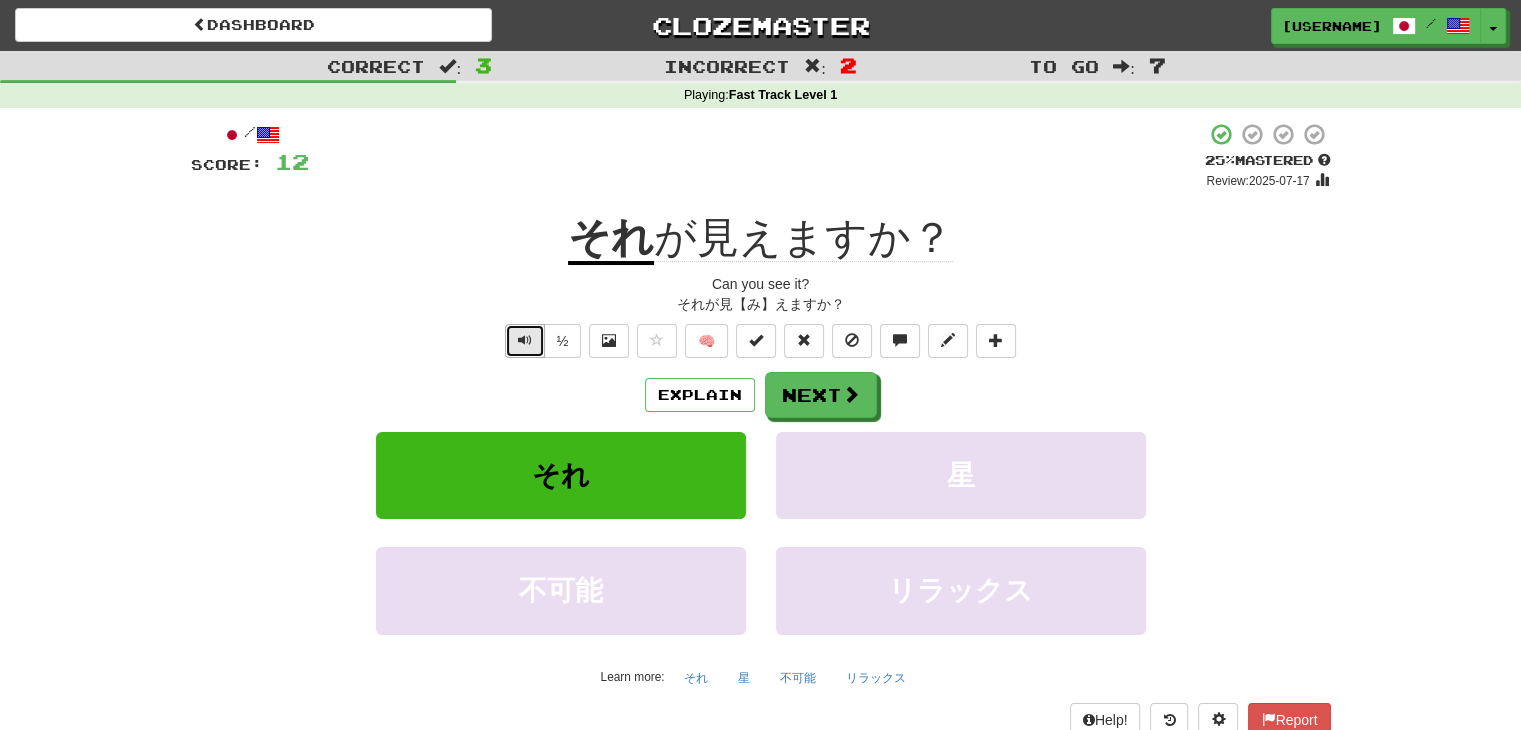 click at bounding box center [525, 341] 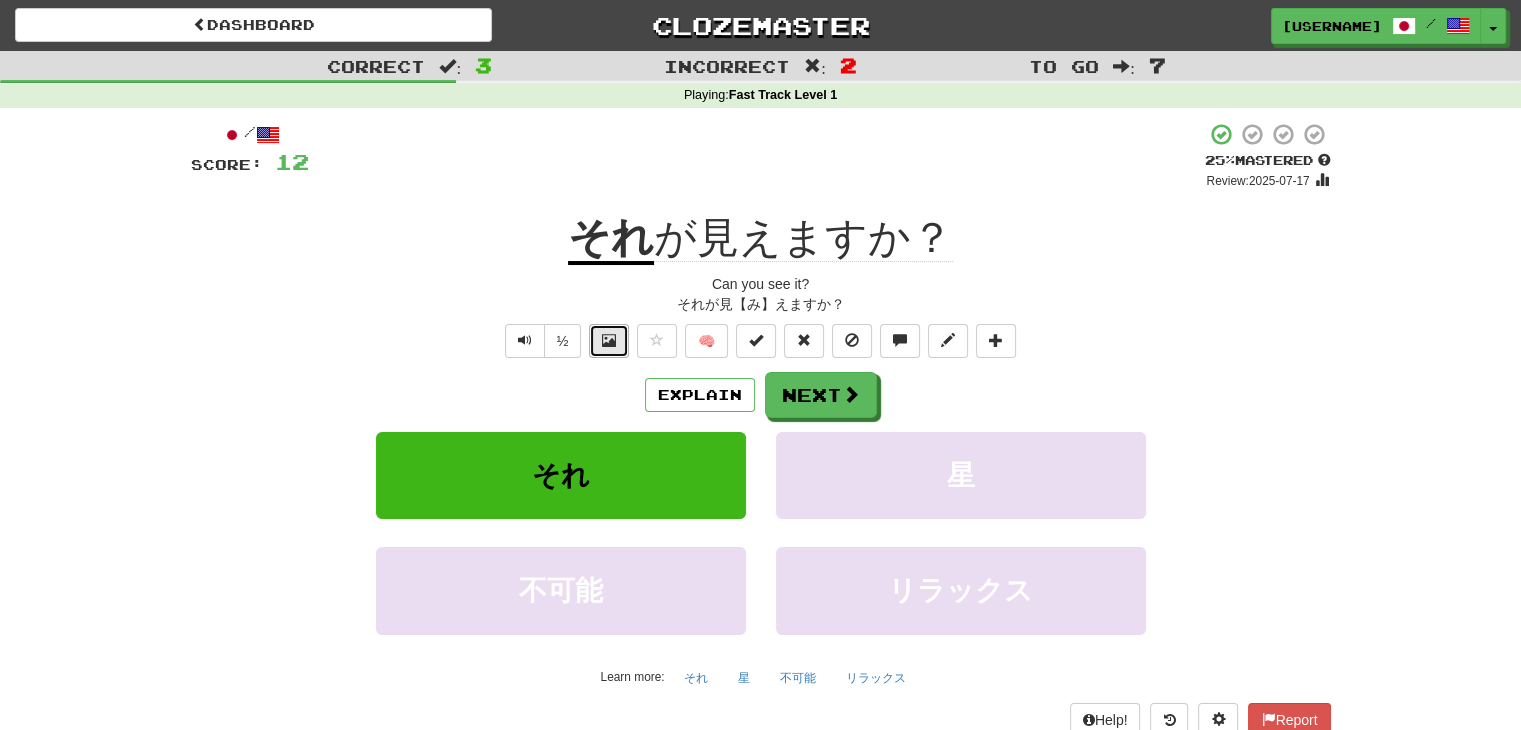 click at bounding box center [609, 341] 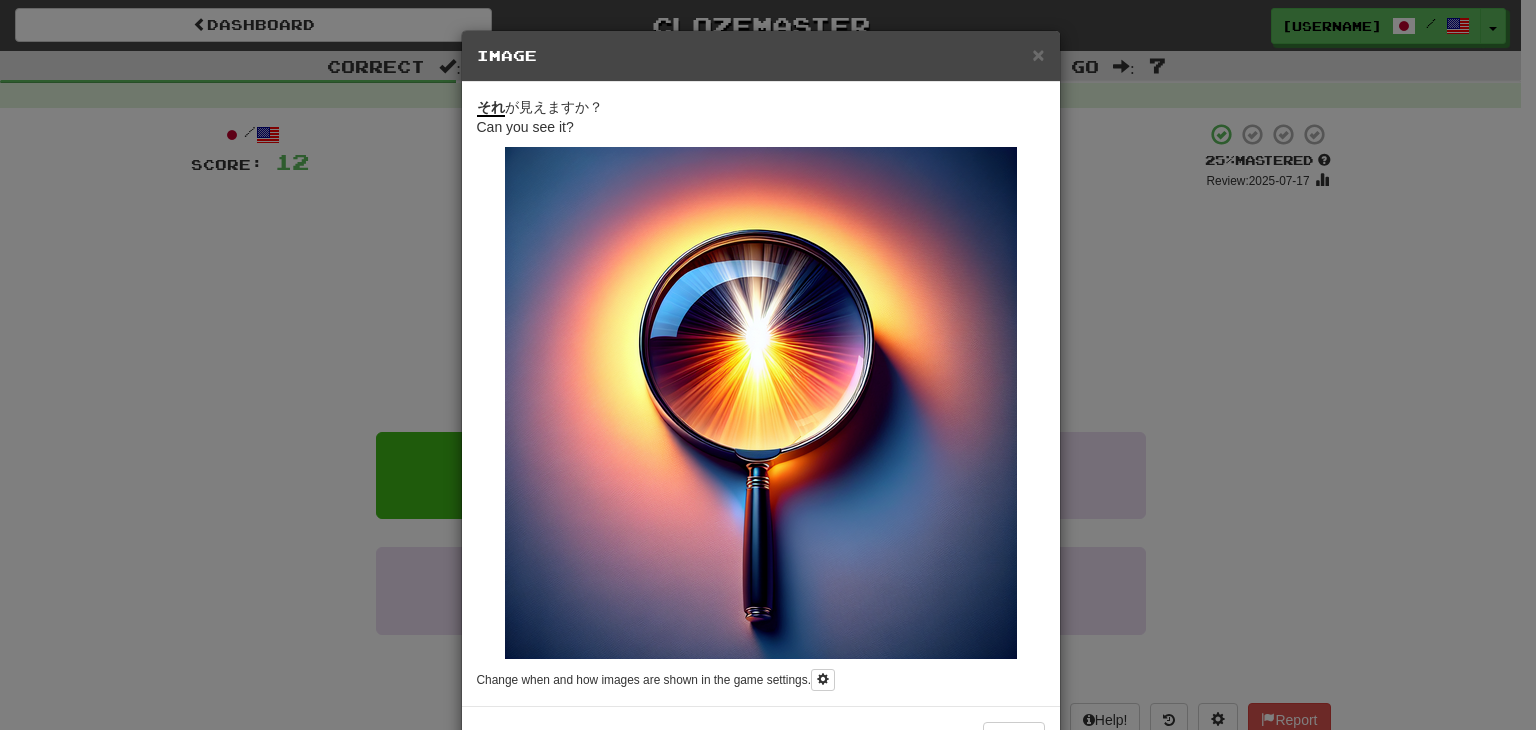 click on "× Image それ が見えますか？ Can you see it? Change when and how images are shown in the game settings.  Images are in beta. Like them? Hate them?  Let us know ! Close" at bounding box center [768, 365] 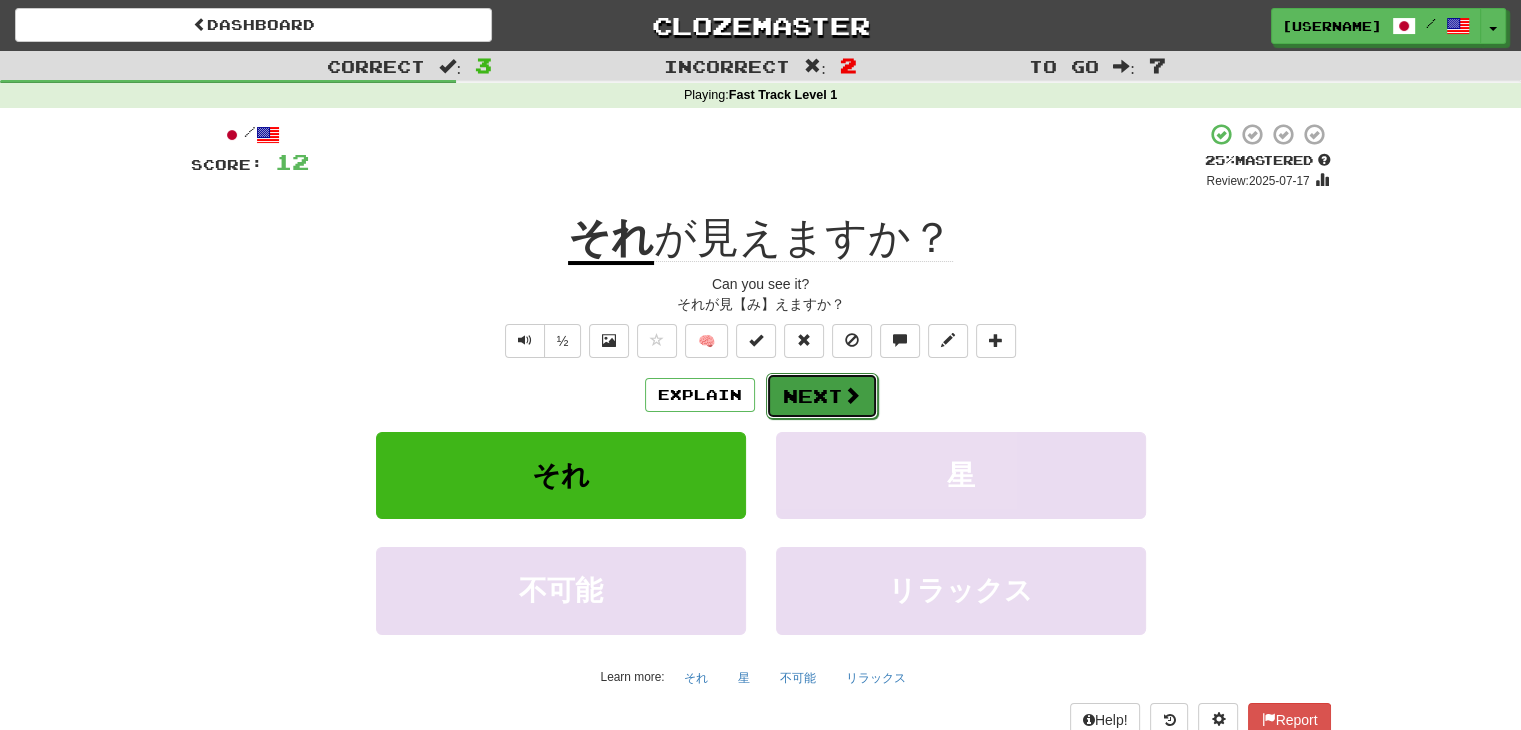 click at bounding box center (852, 395) 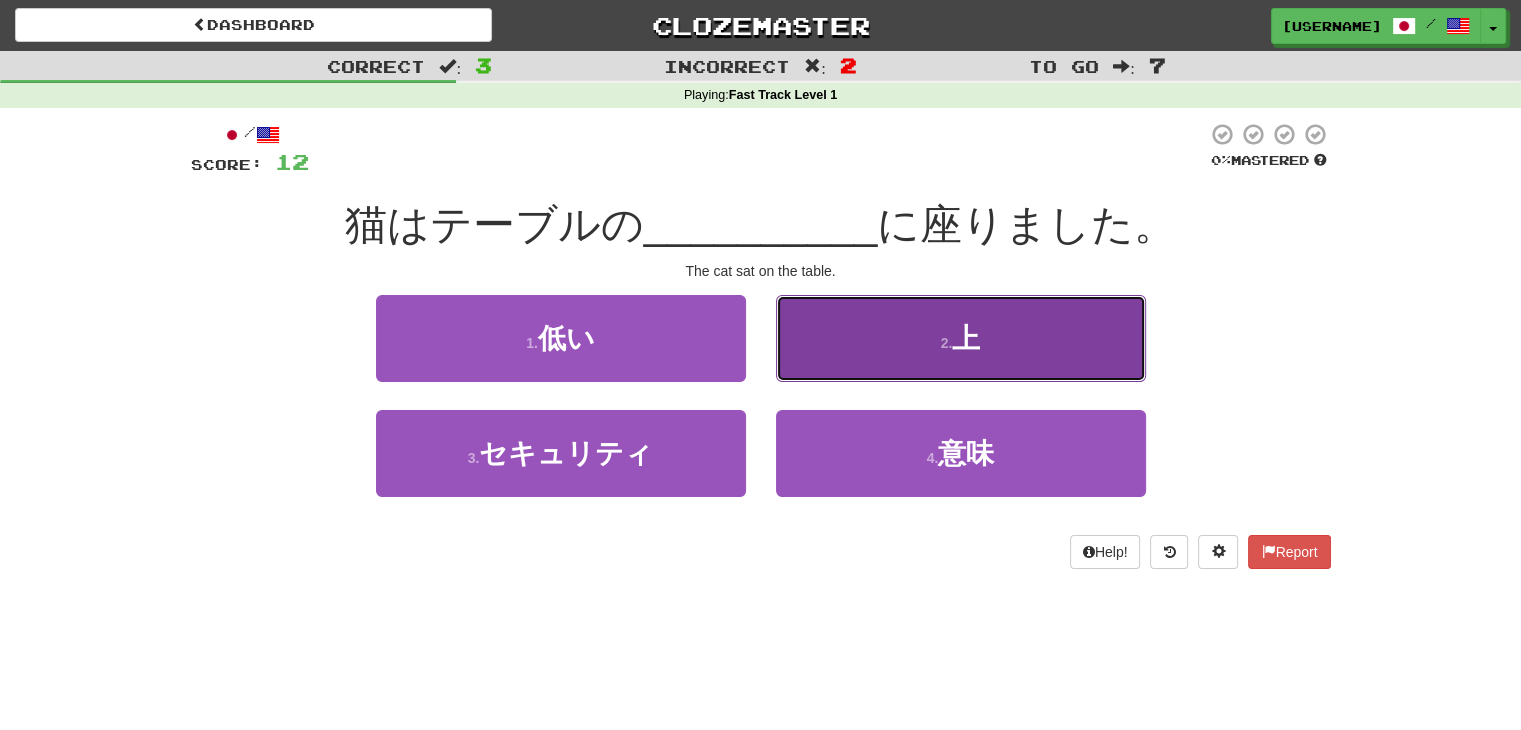 click on "2 .  上" at bounding box center (961, 338) 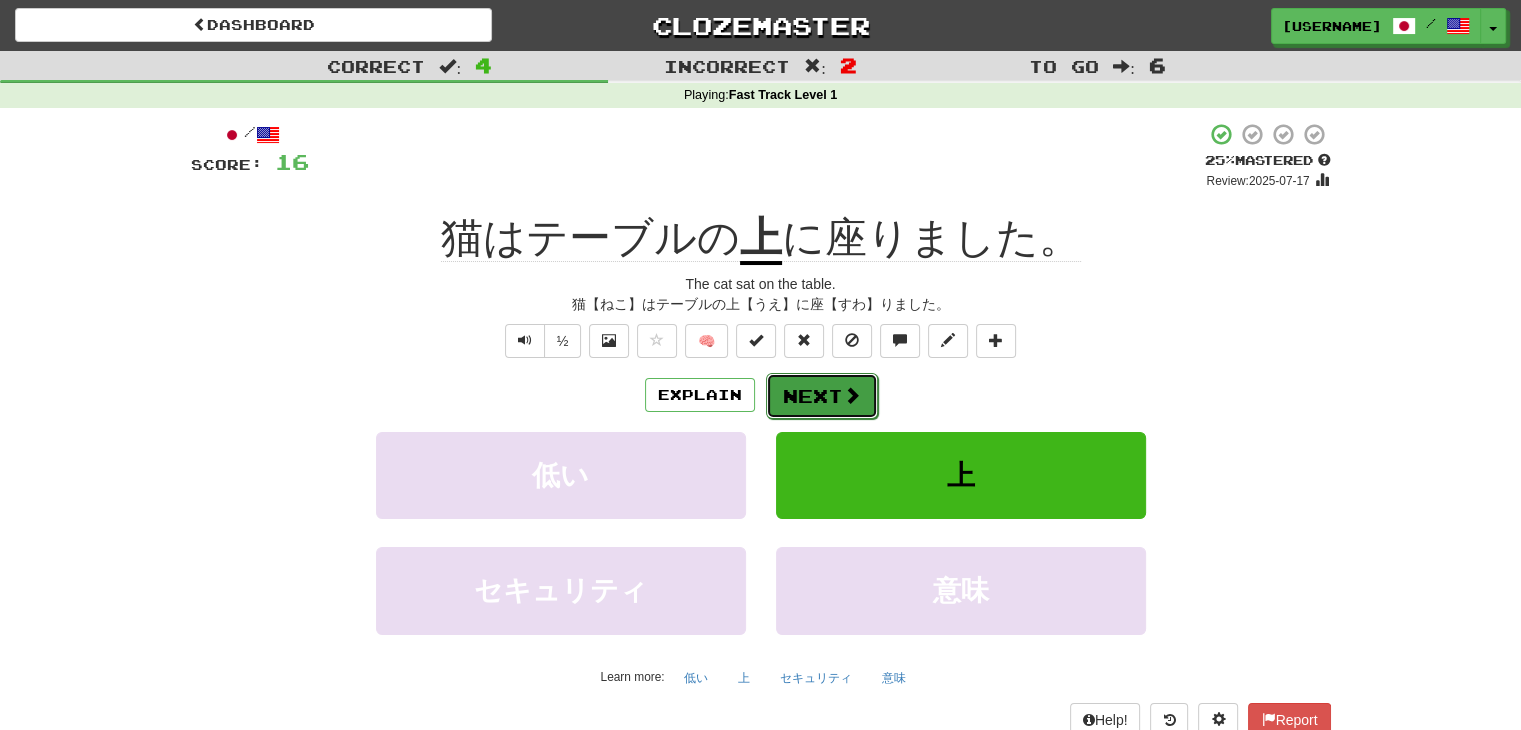 click on "Next" at bounding box center [822, 396] 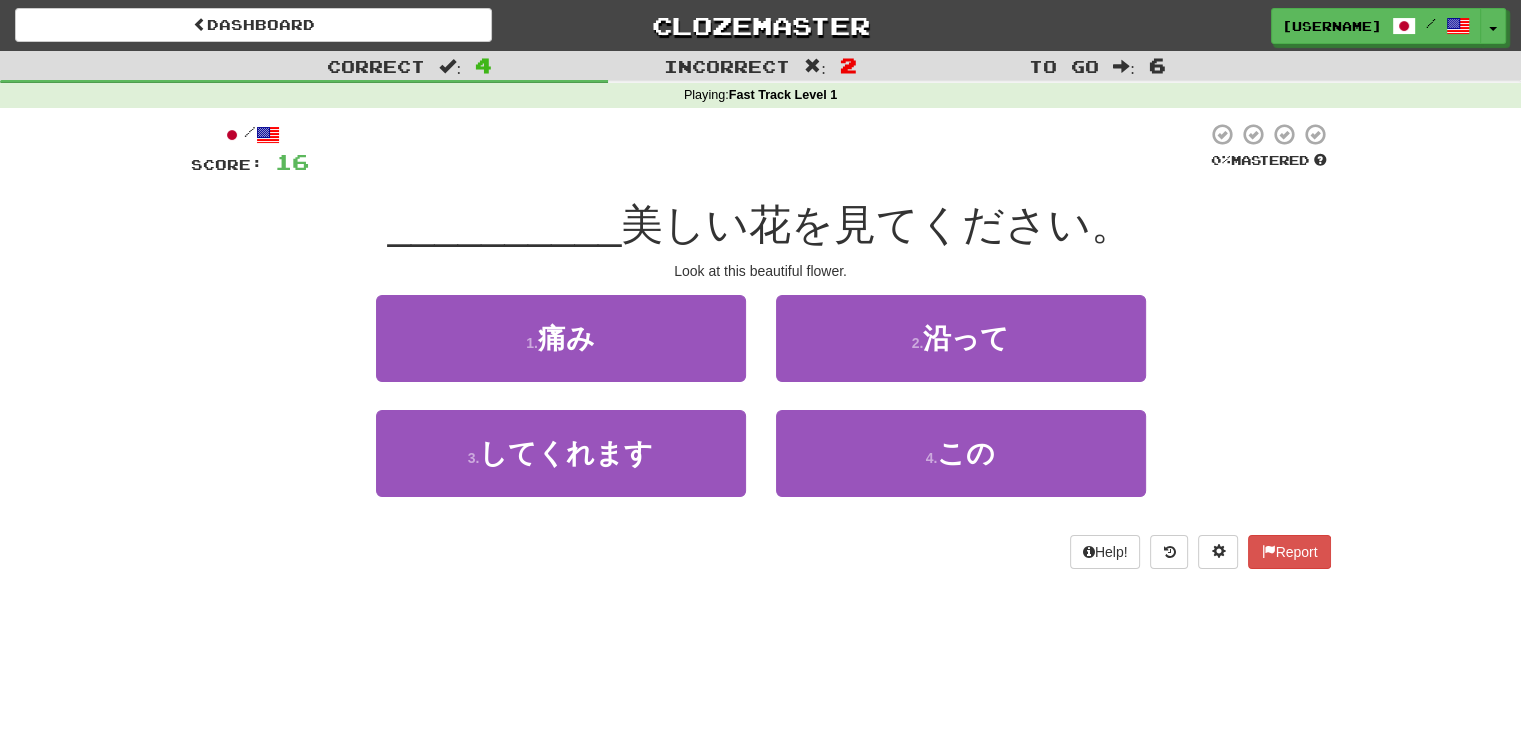 click on "Look at this beautiful flower." at bounding box center [761, 271] 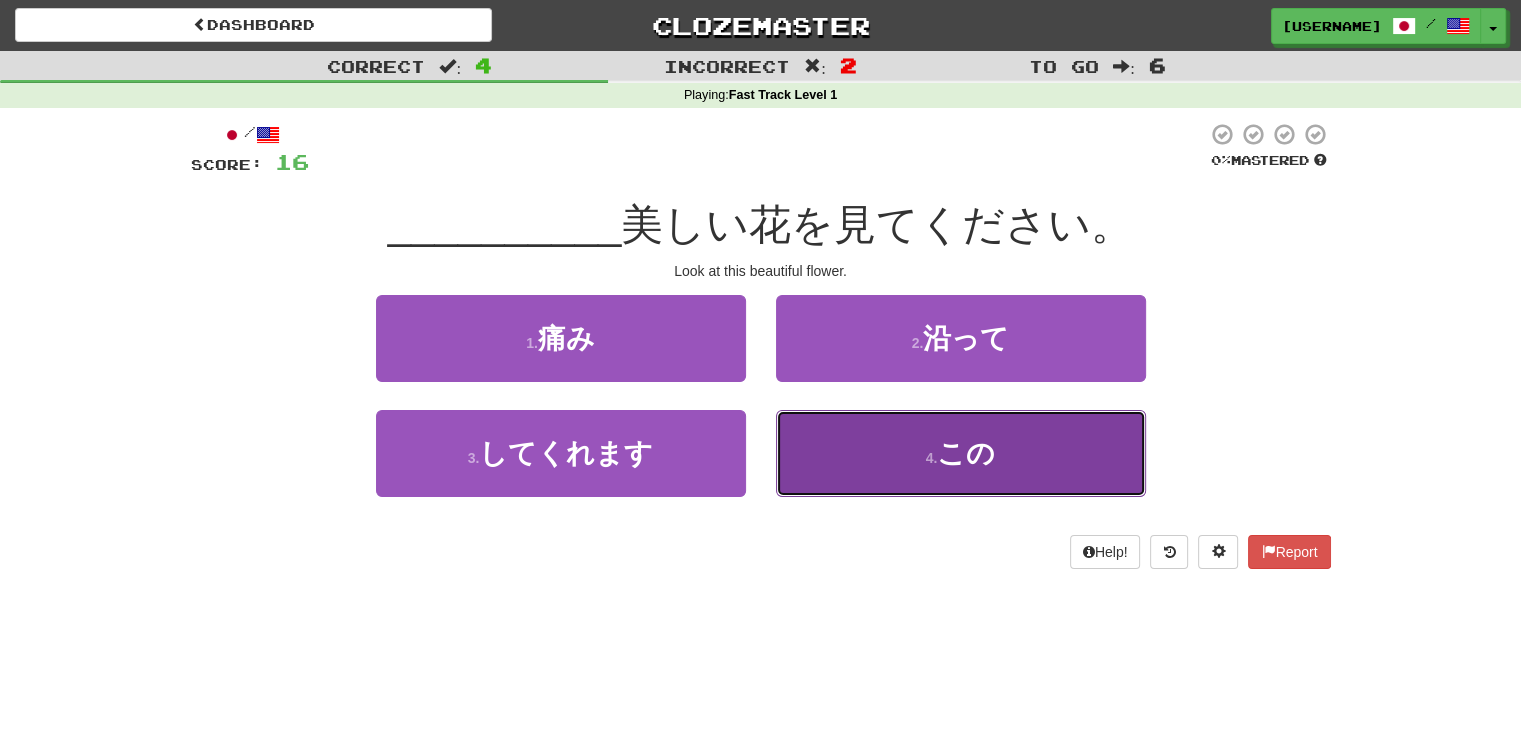 click on "4 .  この" at bounding box center [961, 453] 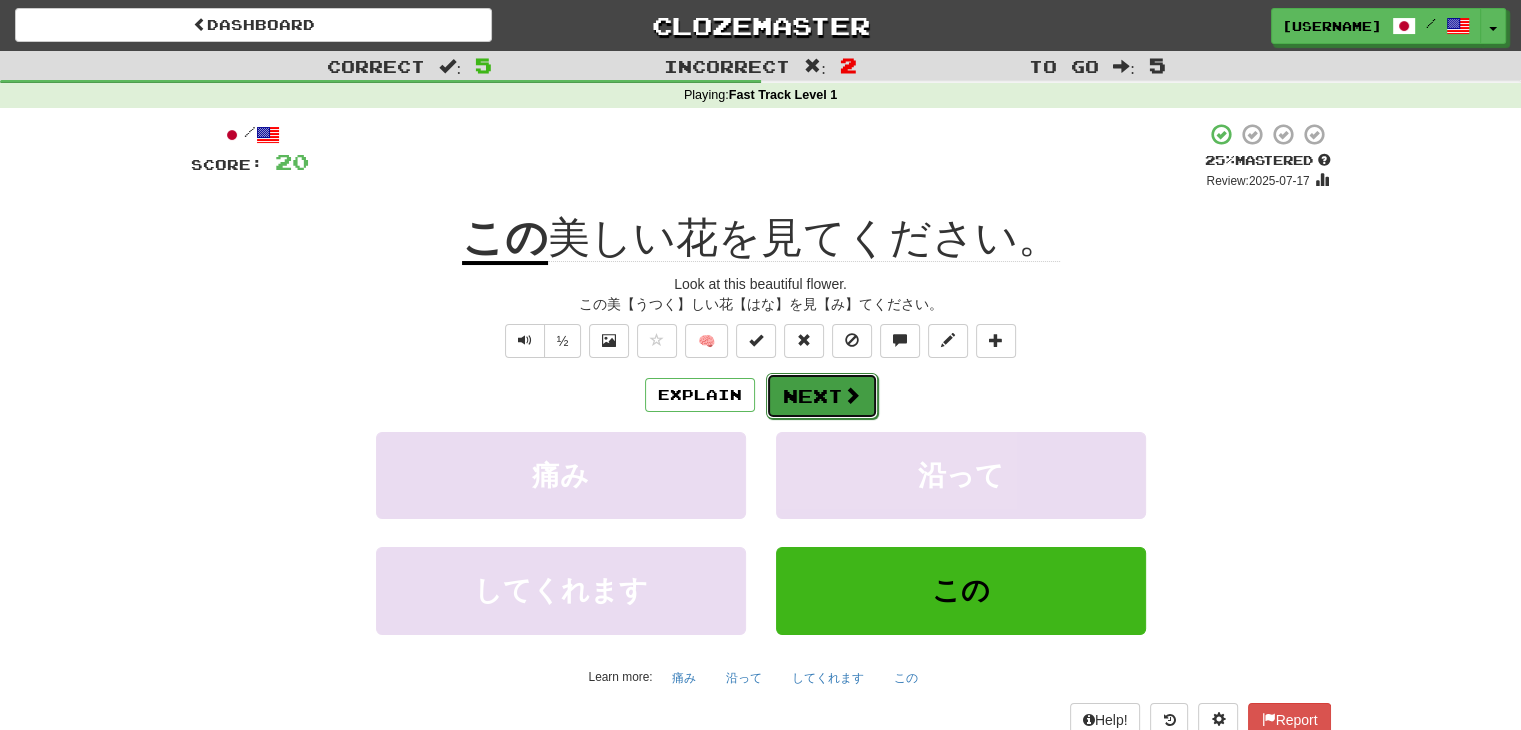 click at bounding box center [852, 395] 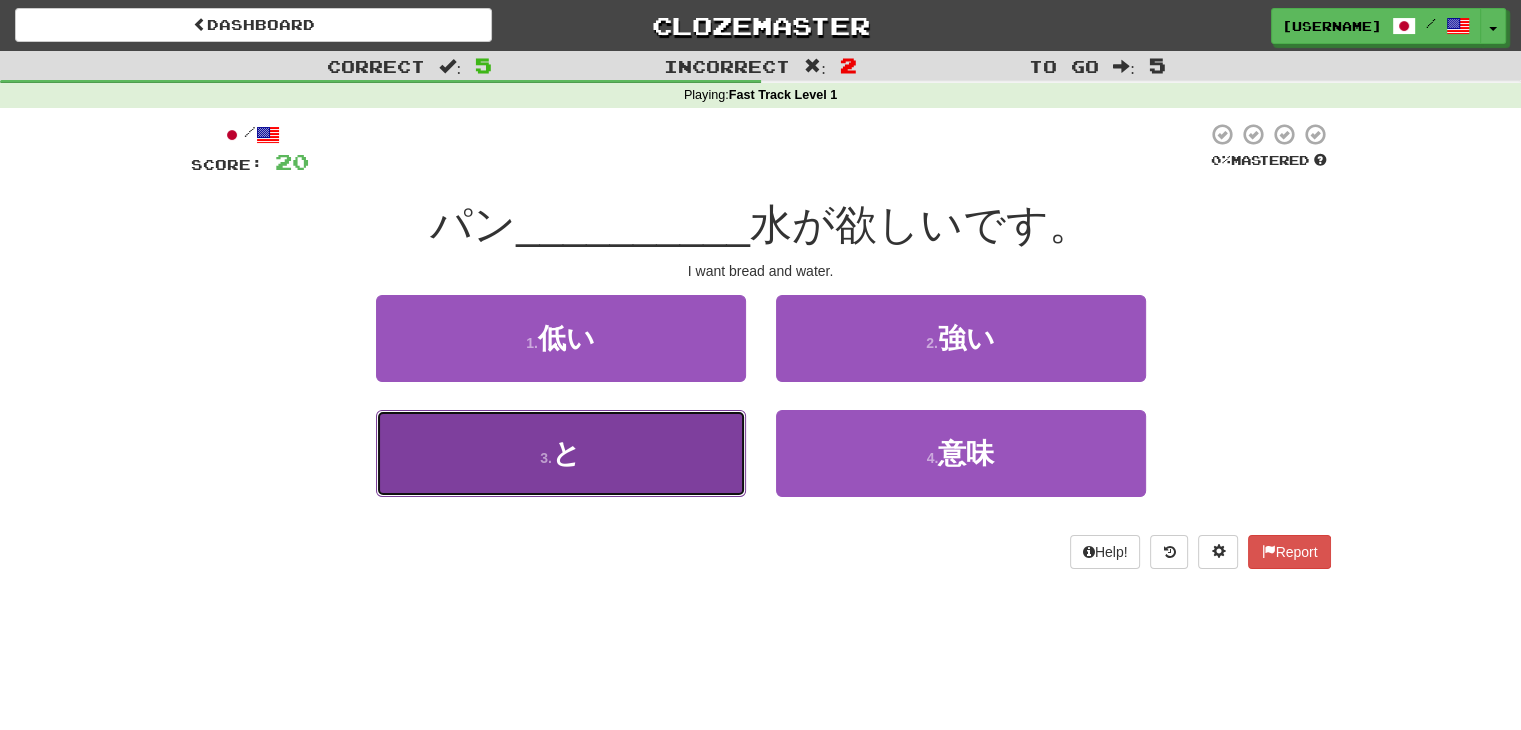 click on "3 .  と" at bounding box center (561, 453) 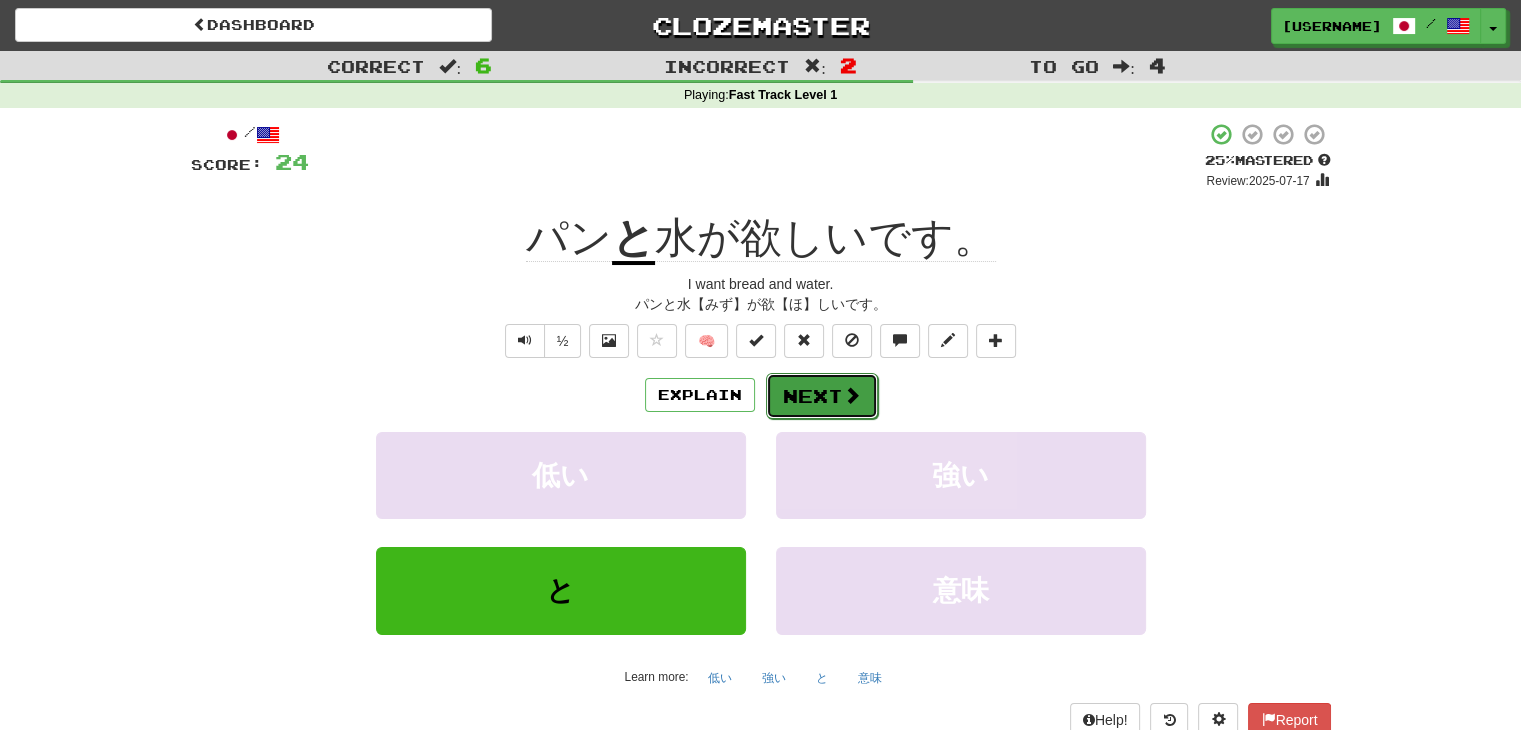 click at bounding box center (852, 395) 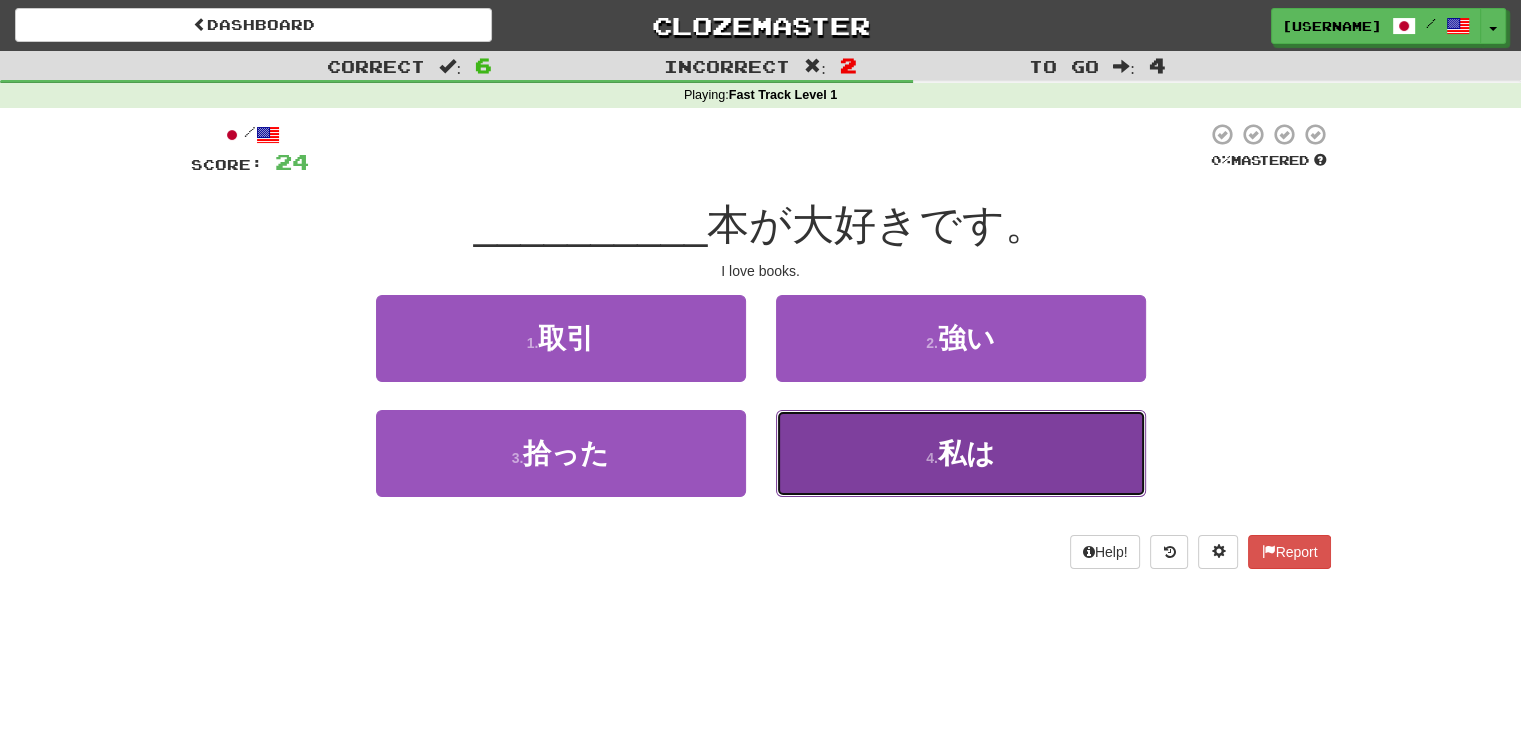 click on "4 .  私は" at bounding box center [961, 453] 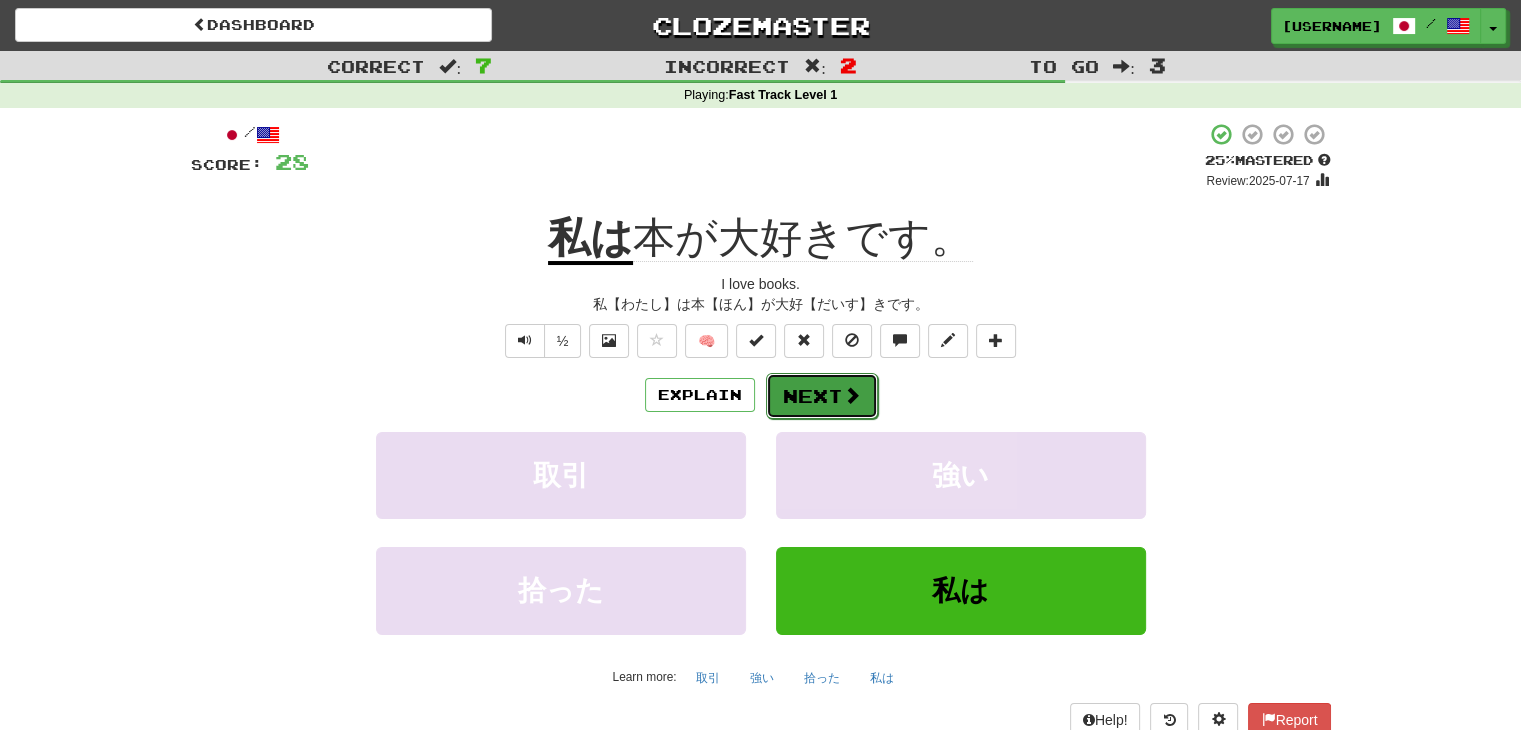 click at bounding box center [852, 395] 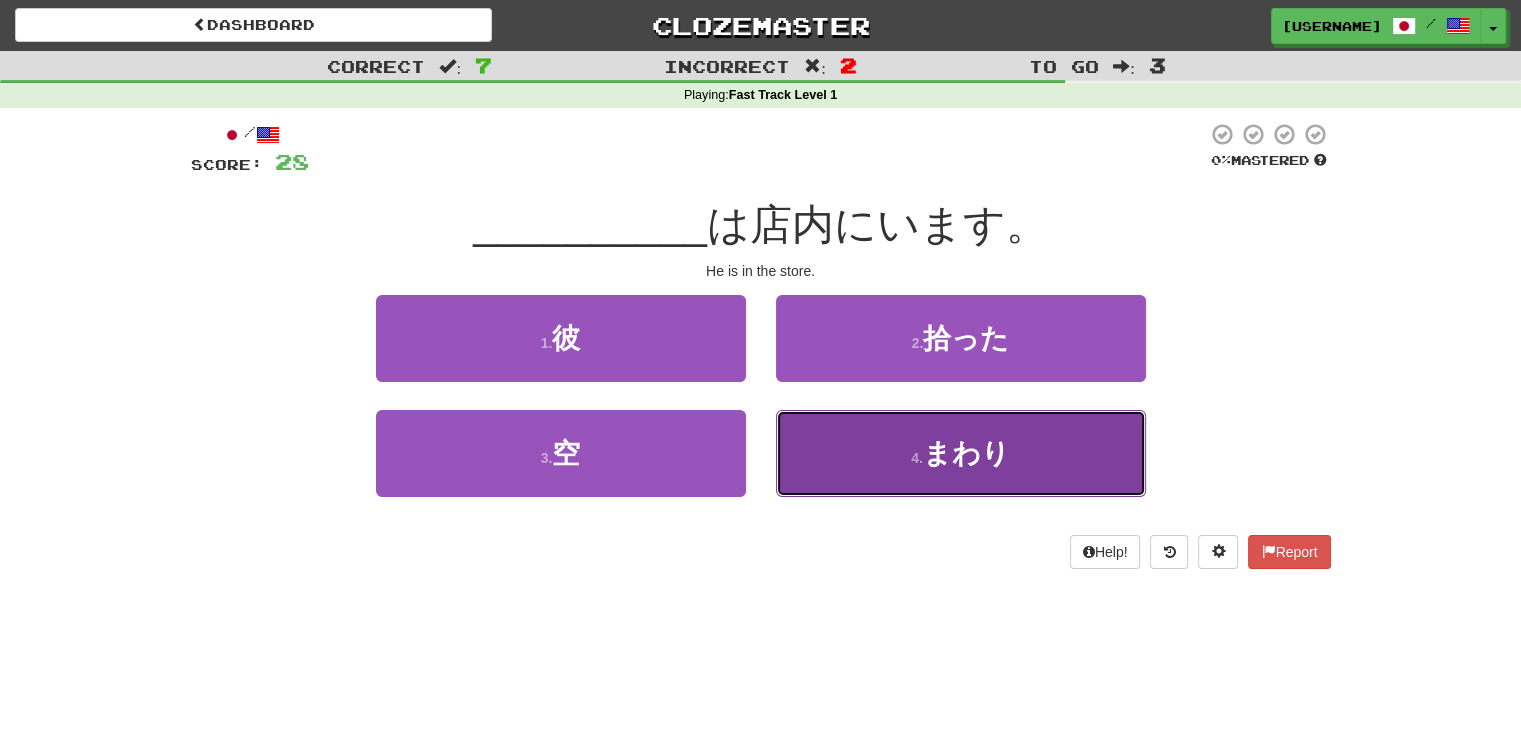 click on "4 .  まわり" at bounding box center (961, 453) 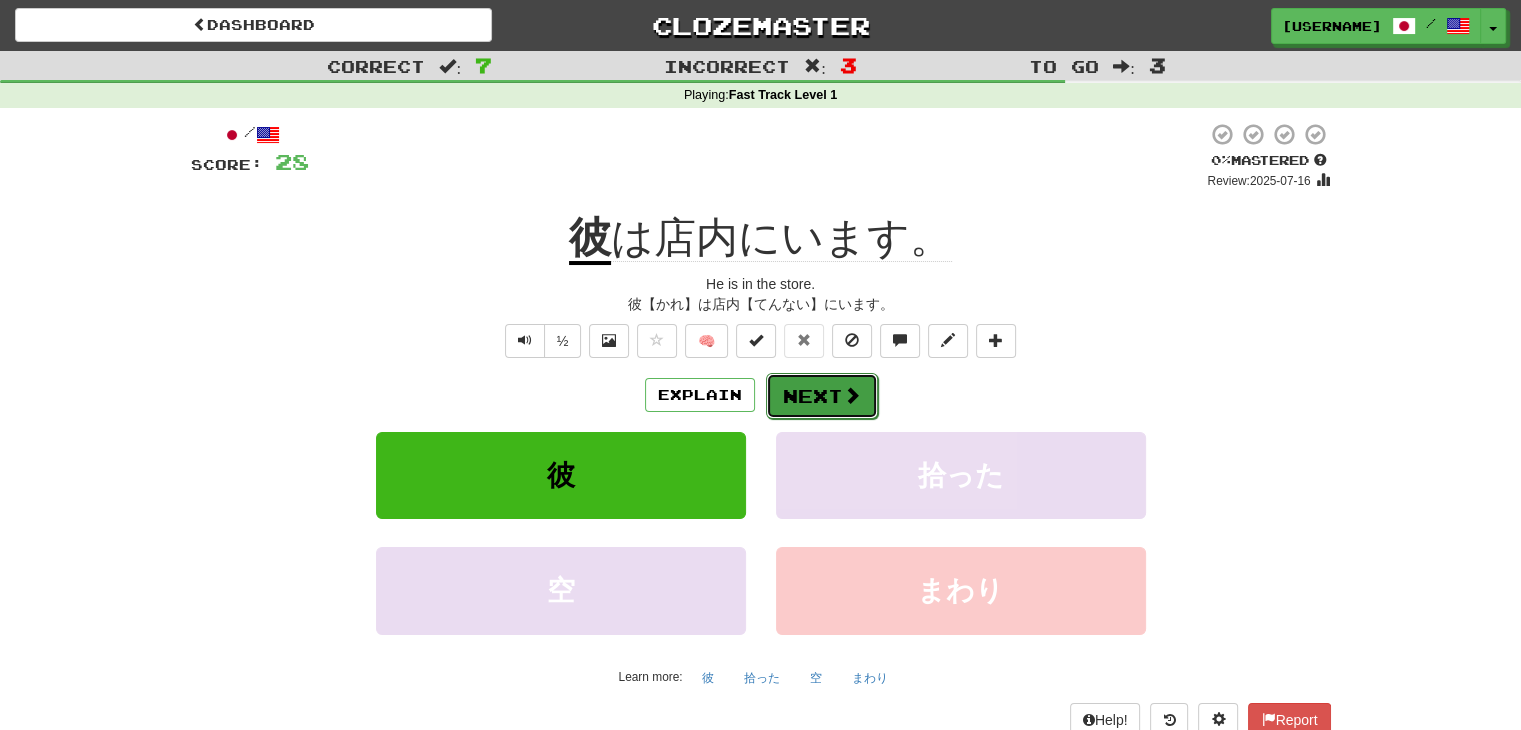 click on "Next" at bounding box center (822, 396) 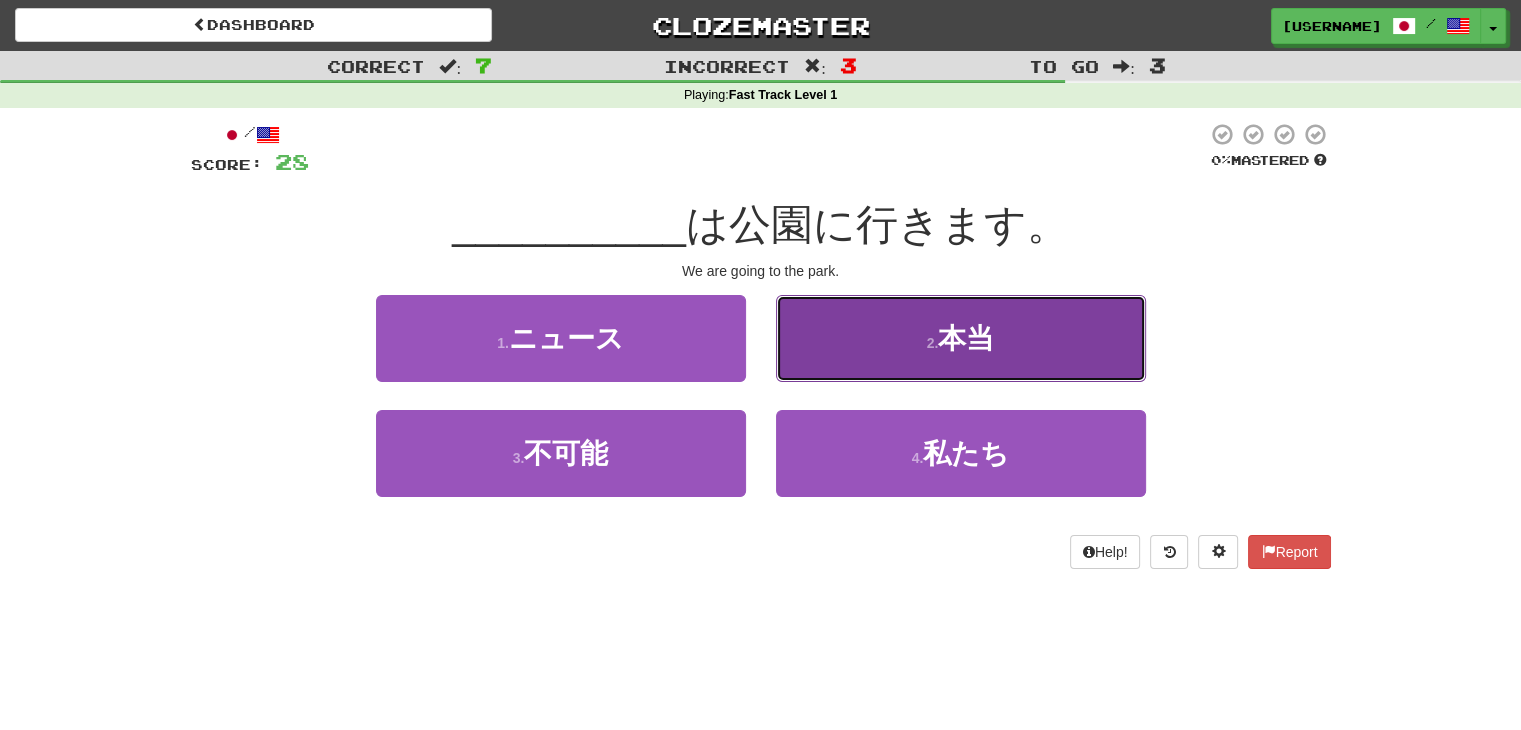 click on "2 .  本当" at bounding box center (961, 338) 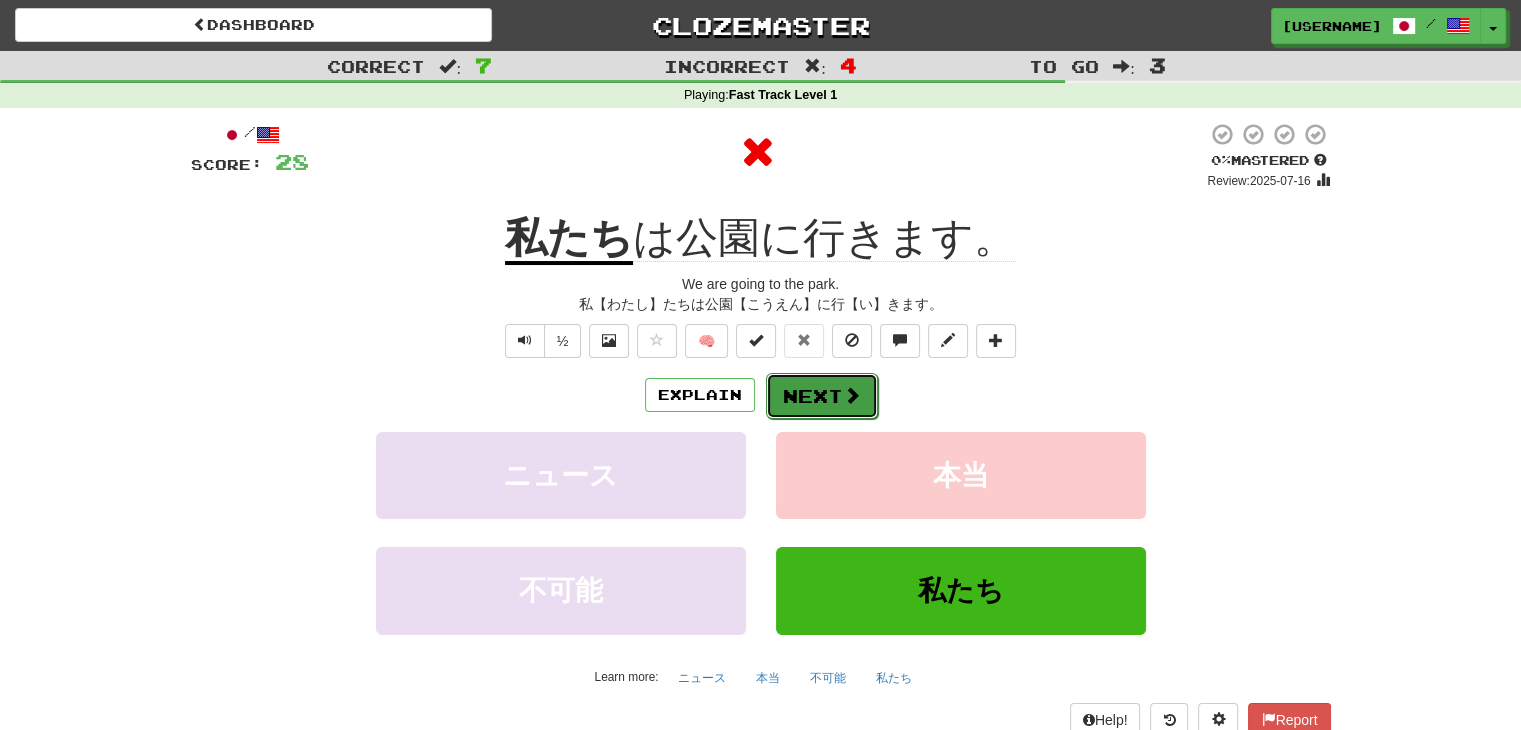 click on "Next" at bounding box center [822, 396] 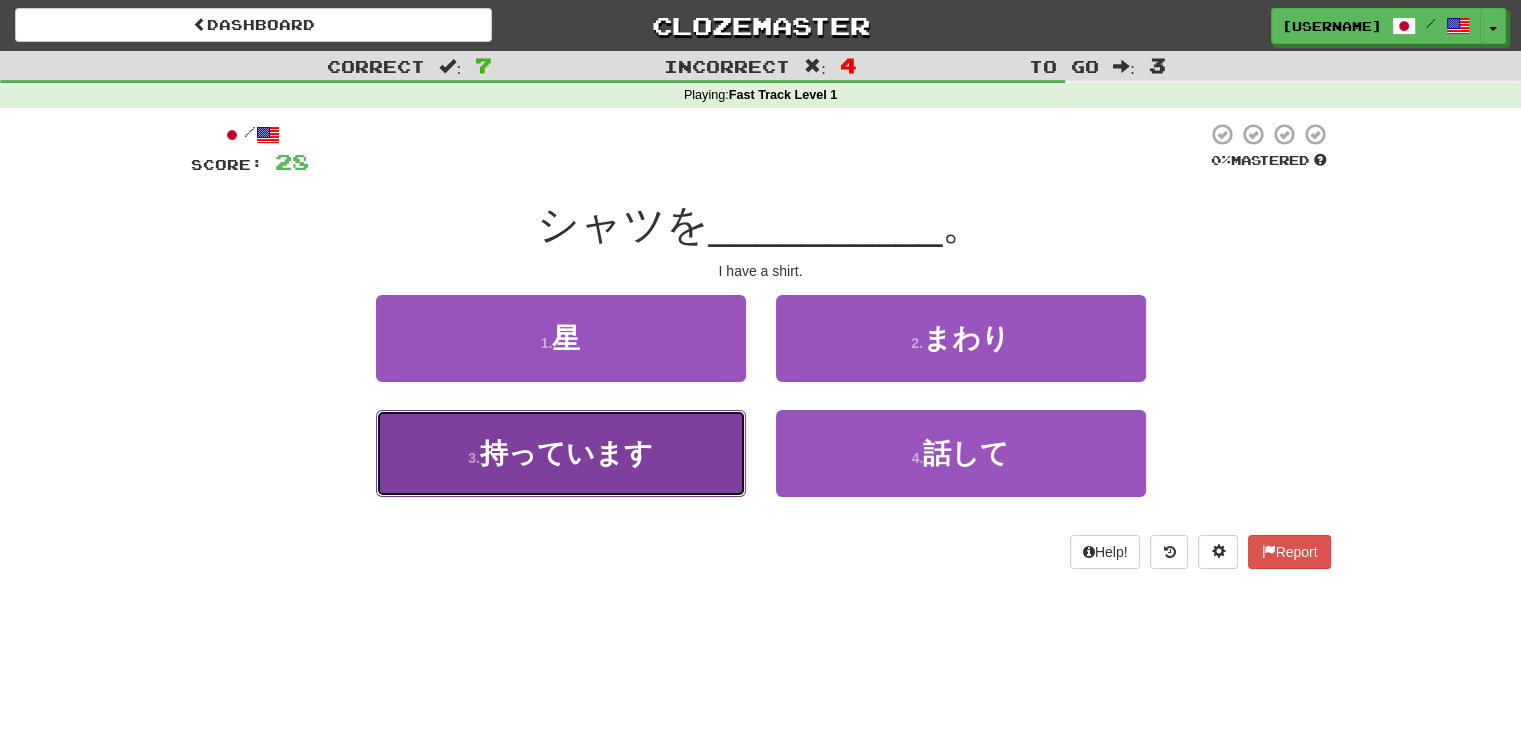 click on "3 .  持っています" at bounding box center [561, 453] 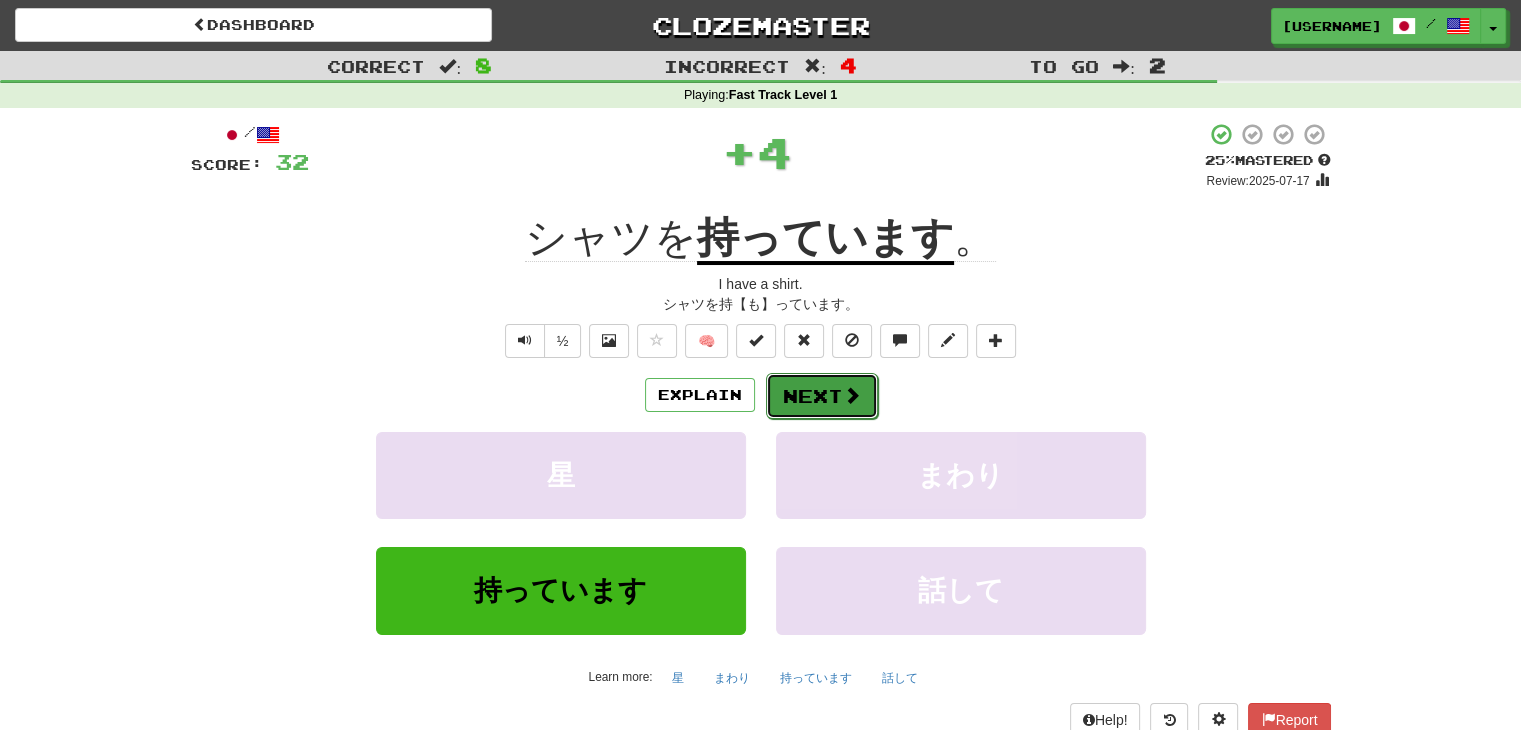click at bounding box center (852, 395) 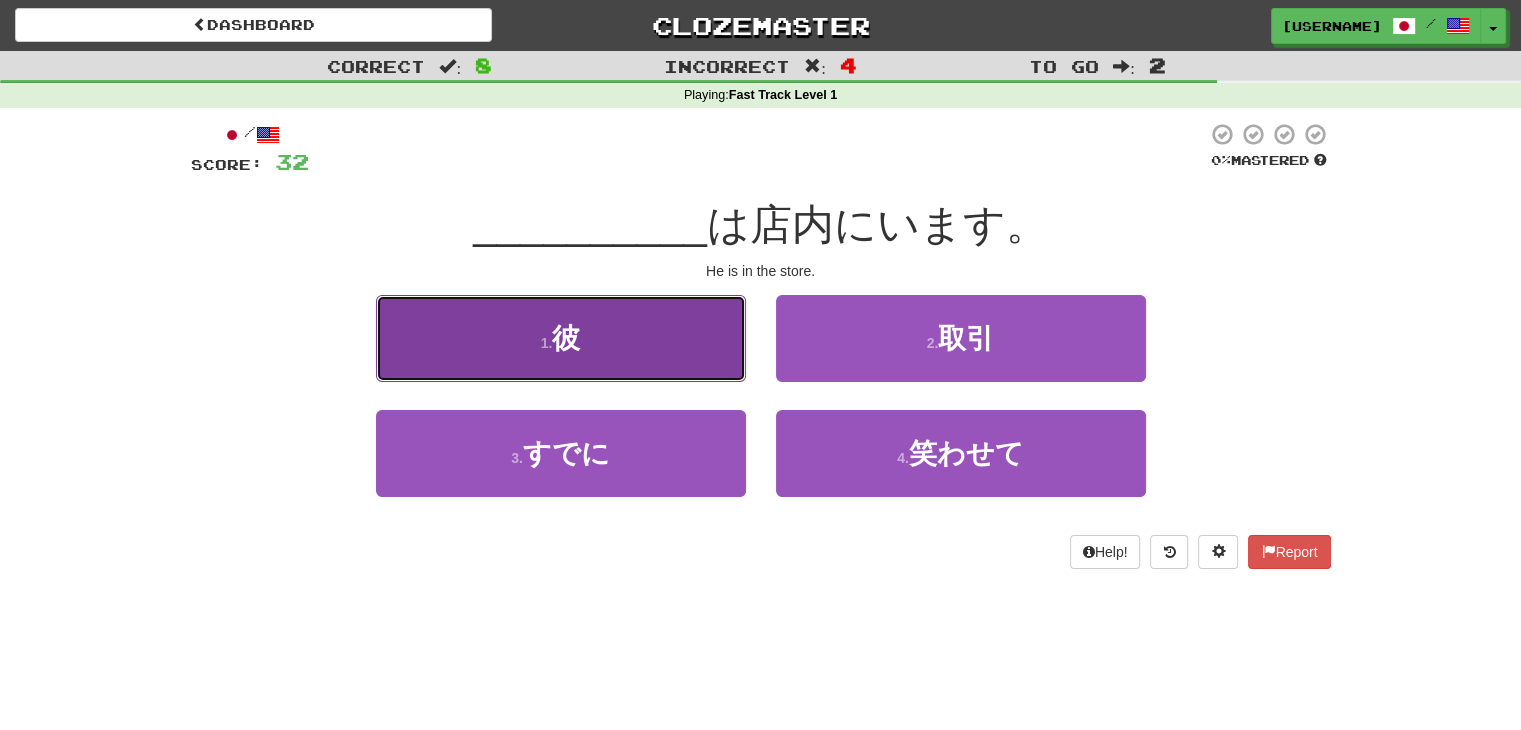 click on "1 .  彼" at bounding box center [561, 338] 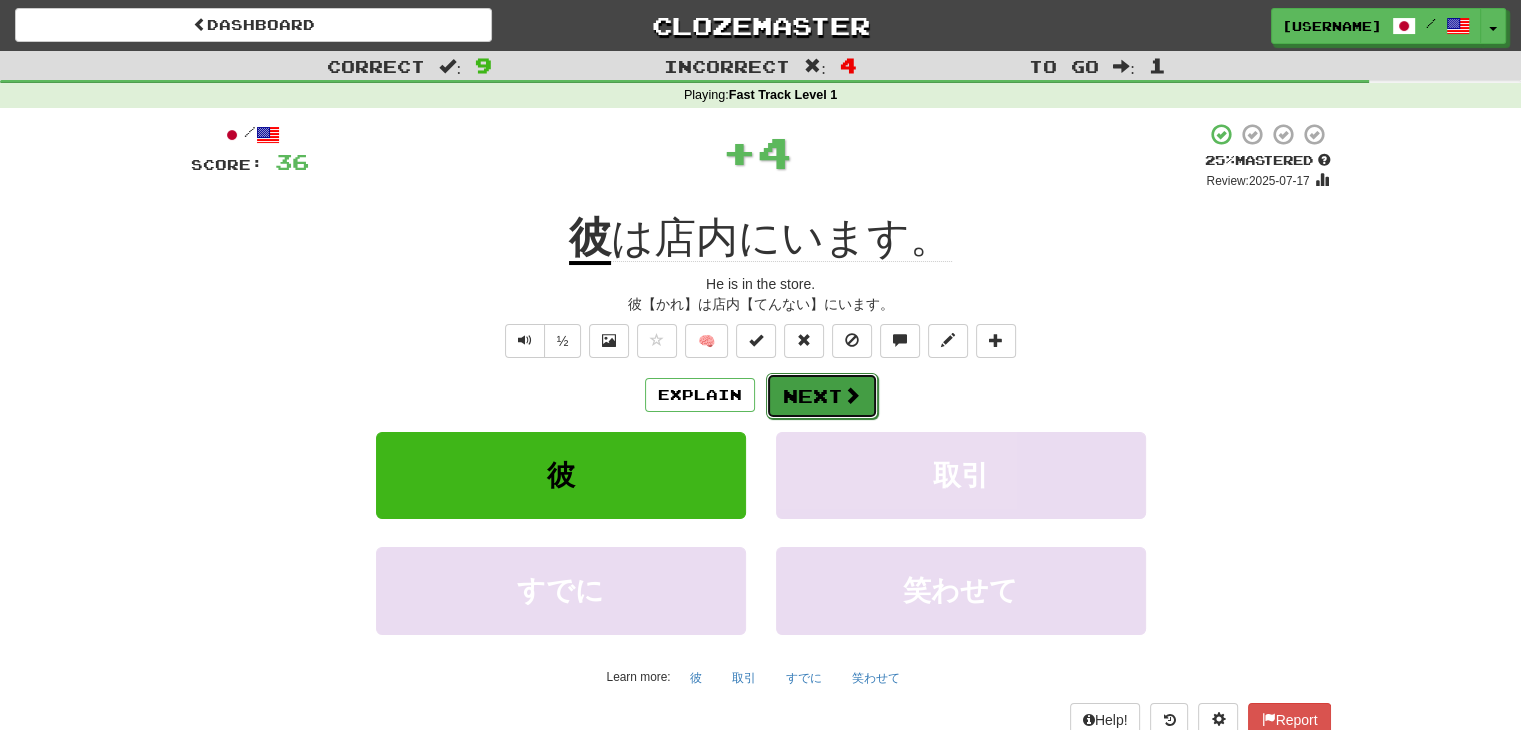 click on "Next" at bounding box center [822, 396] 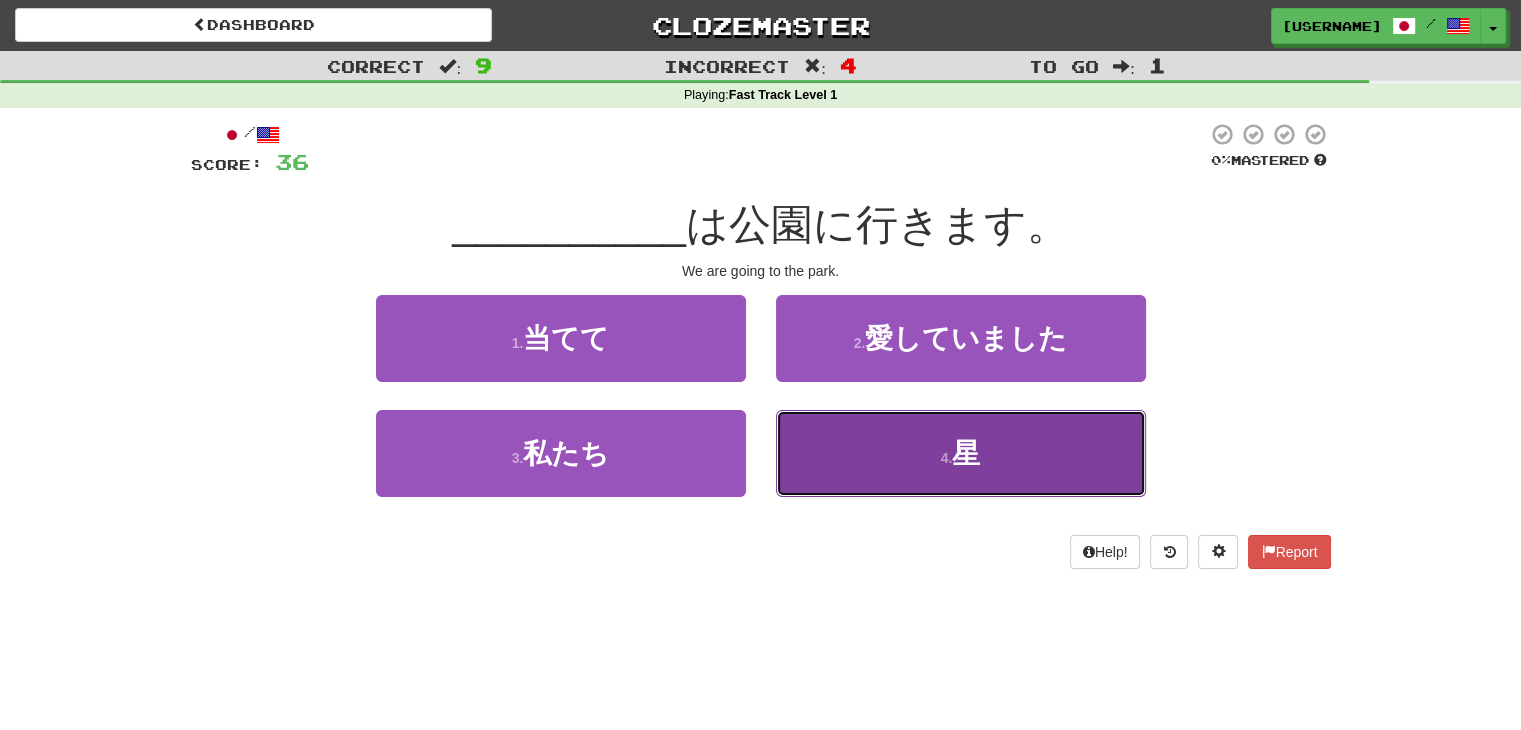 click on "4 .  星" at bounding box center [961, 453] 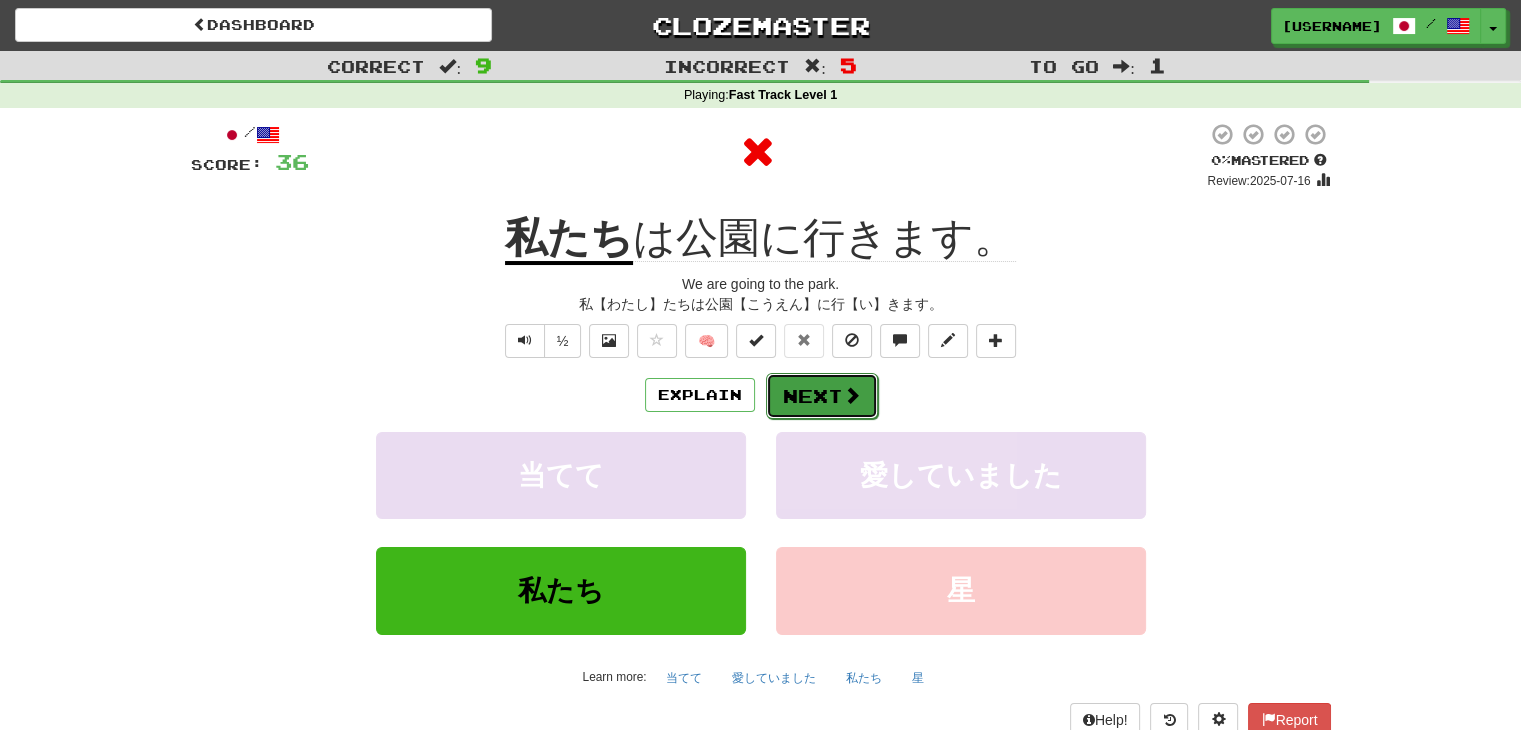 click on "Next" at bounding box center [822, 396] 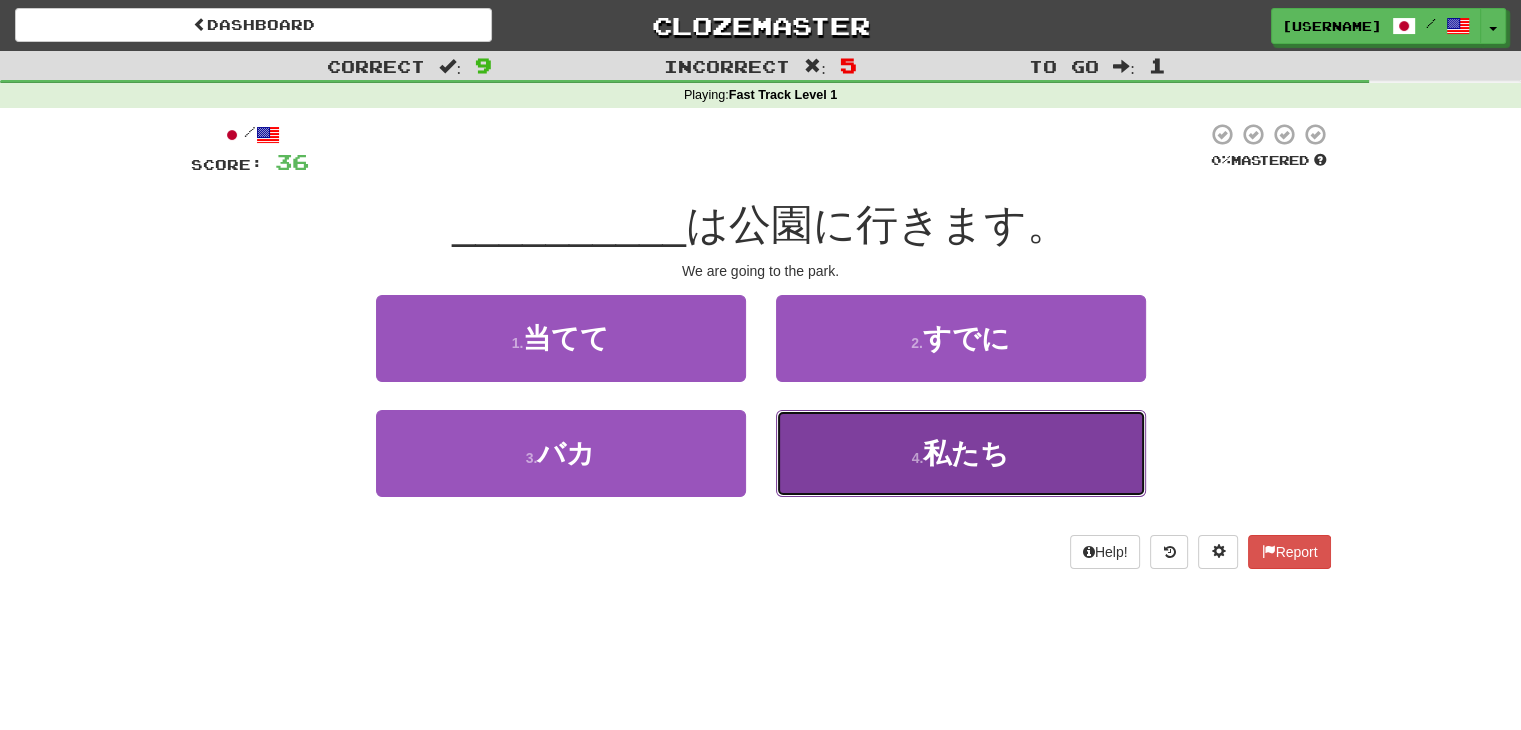 click on "4 .  私たち" at bounding box center (961, 453) 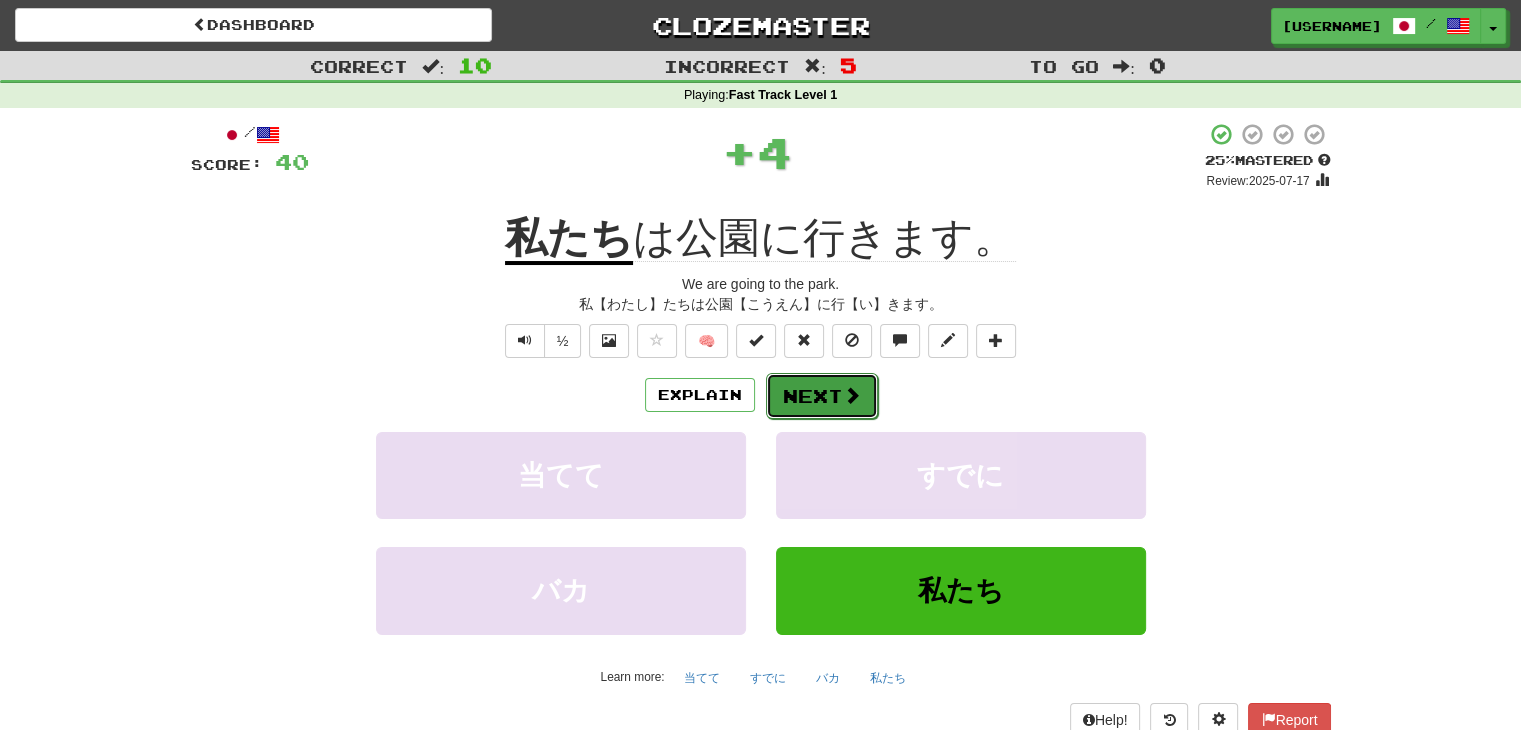 click on "Next" at bounding box center [822, 396] 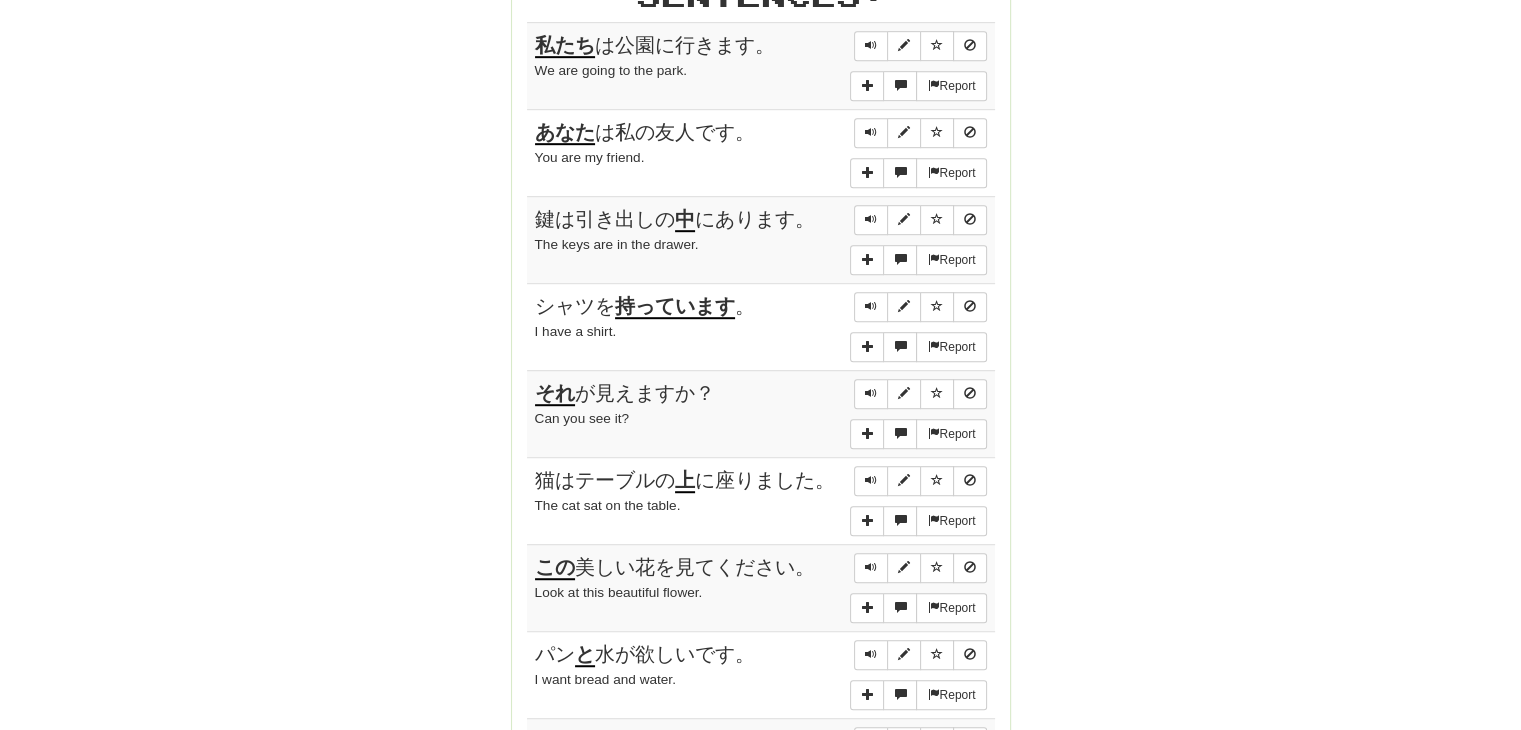 scroll, scrollTop: 842, scrollLeft: 0, axis: vertical 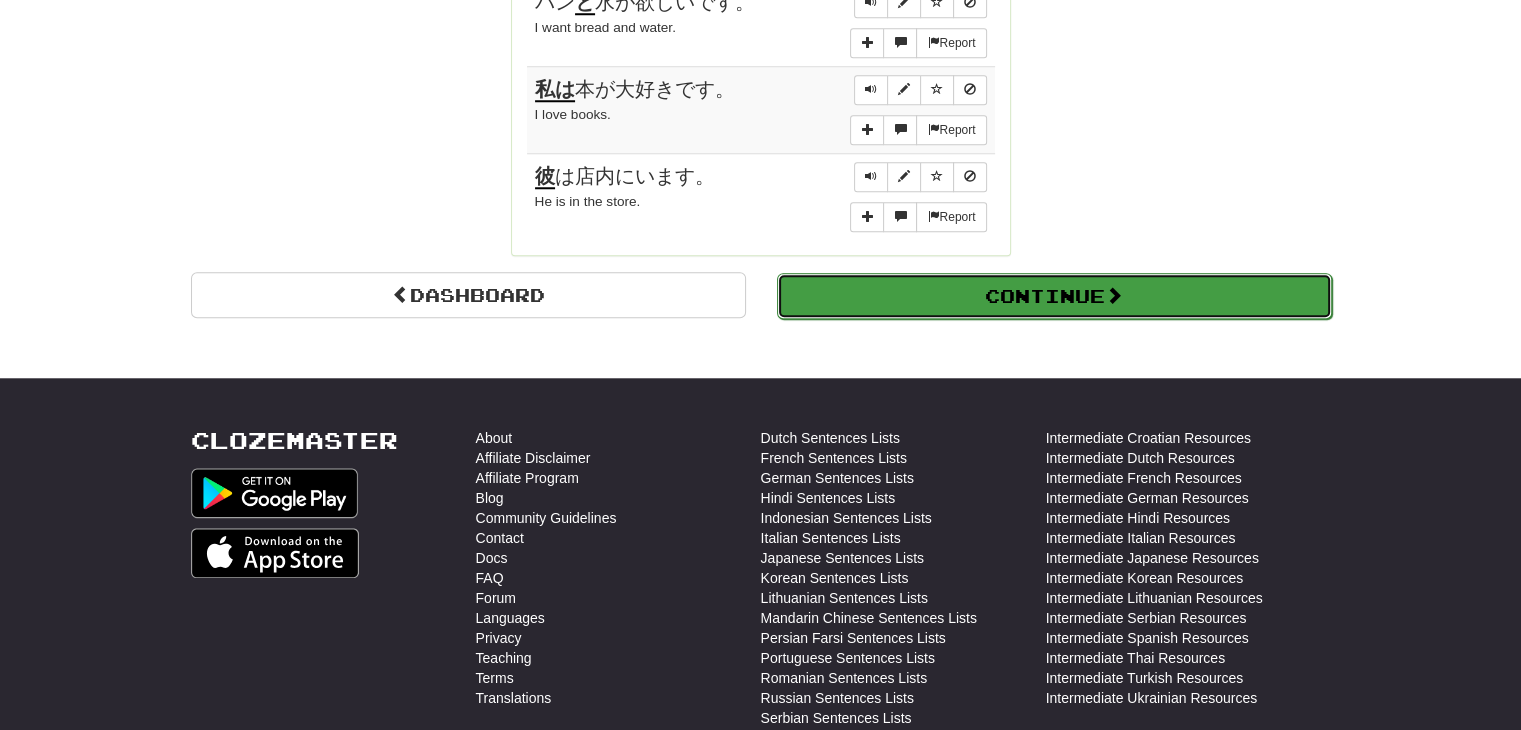 click on "Continue" at bounding box center (1054, 296) 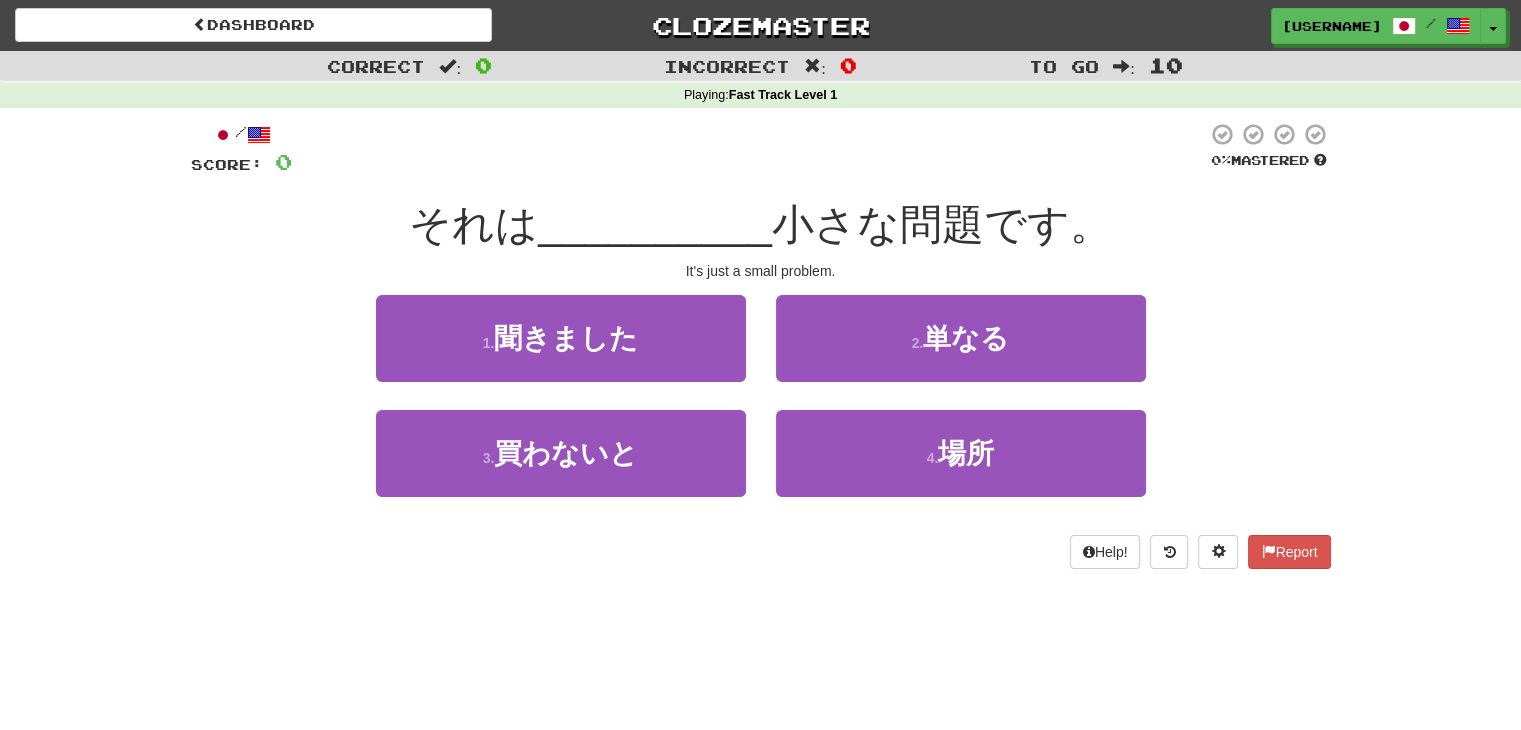 scroll, scrollTop: 2, scrollLeft: 0, axis: vertical 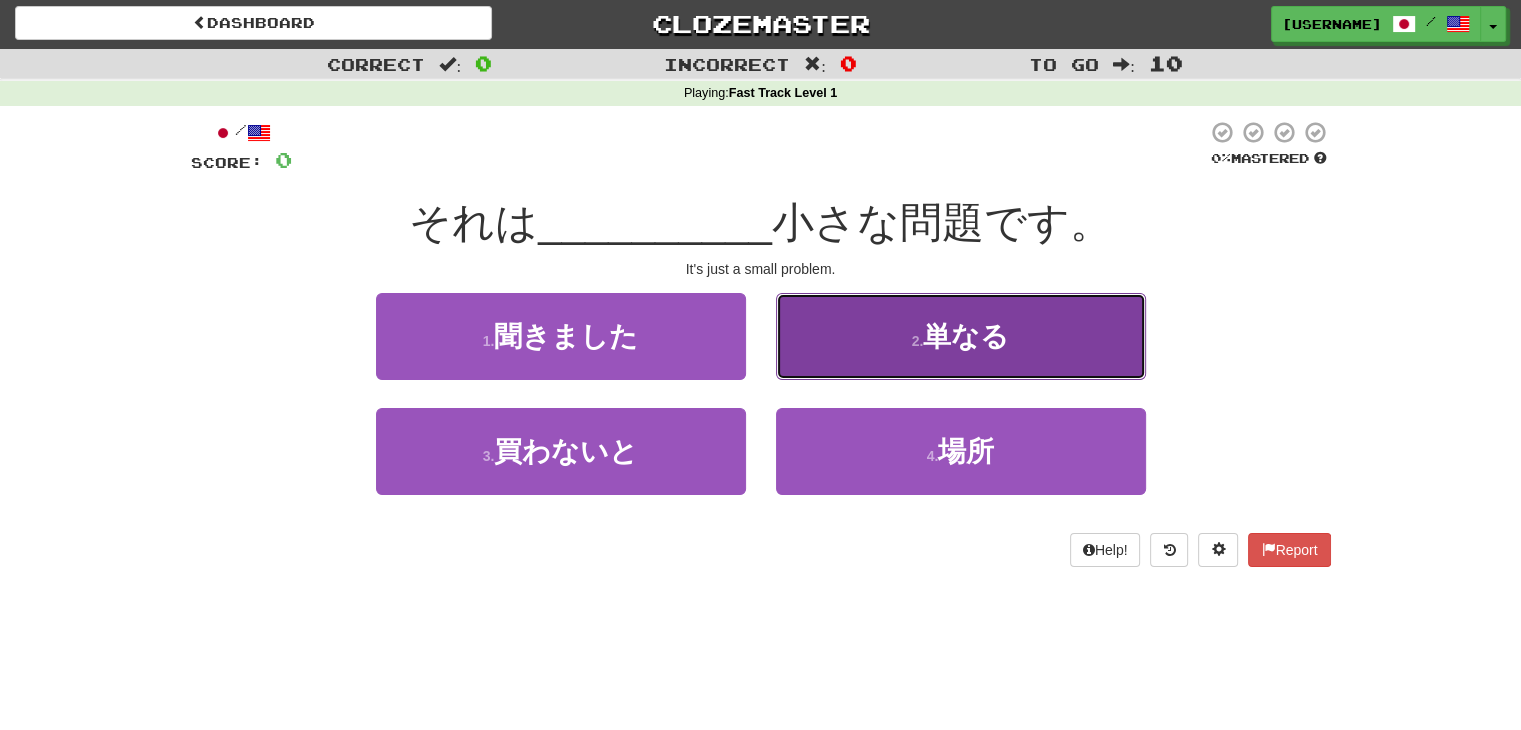 click on "2 .  単なる" at bounding box center [961, 336] 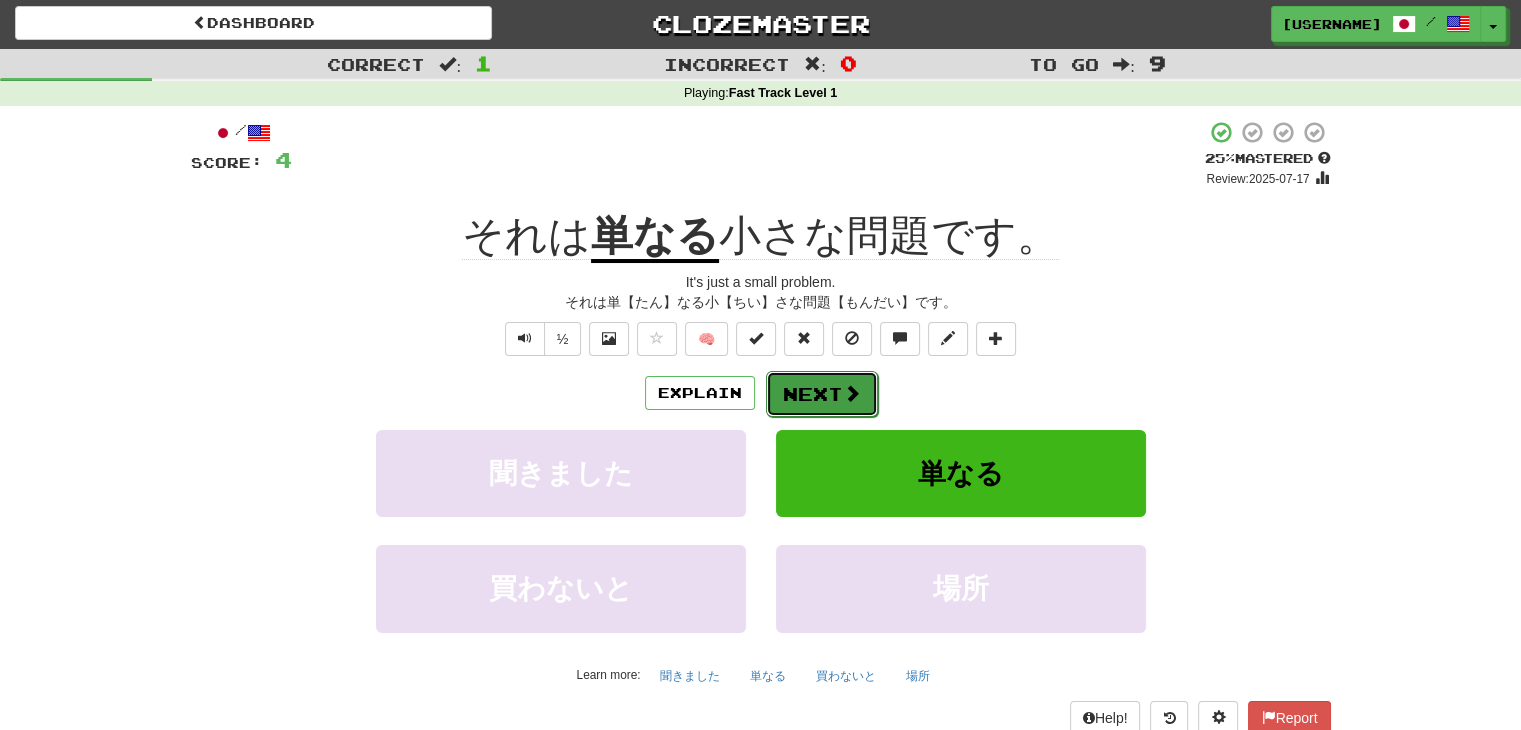 click on "Next" at bounding box center [822, 394] 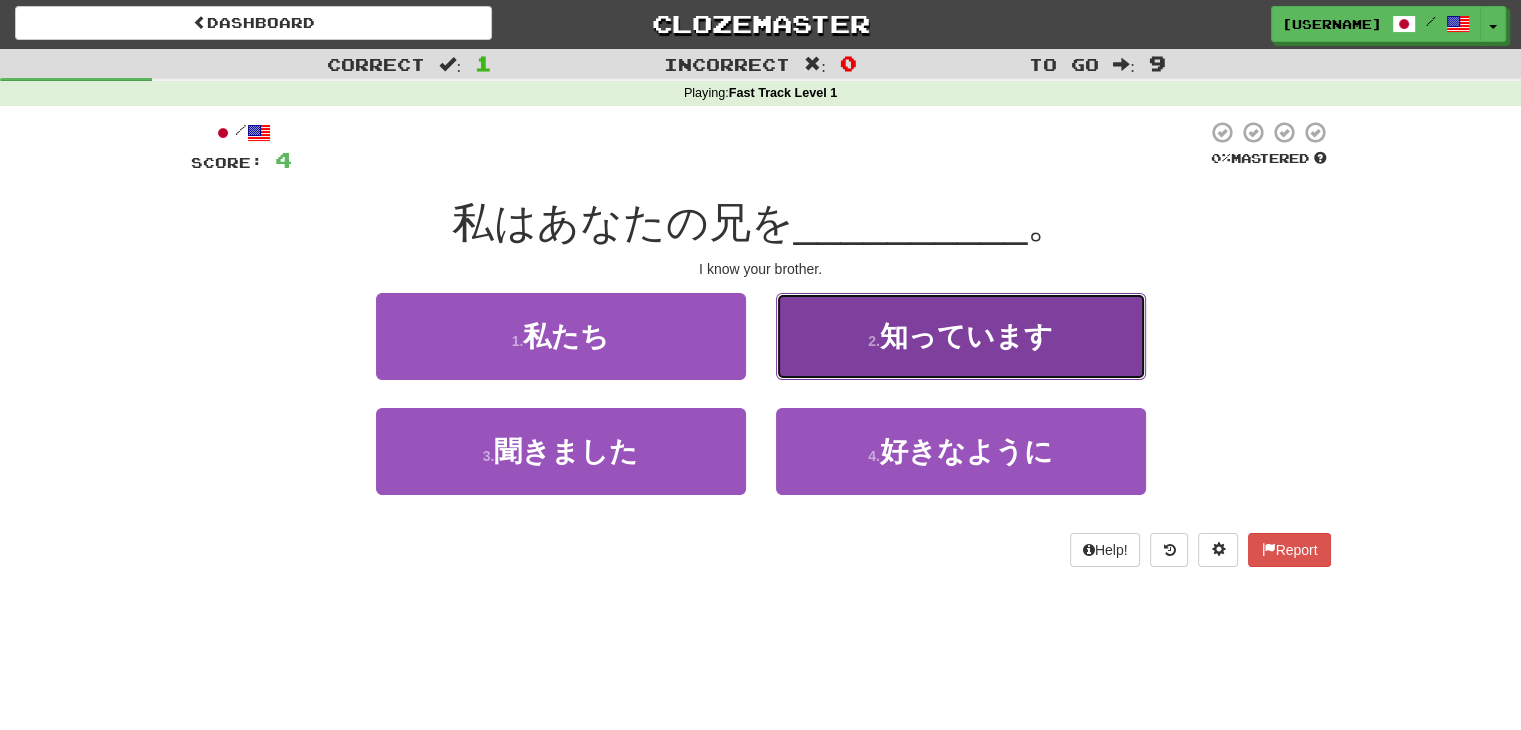 click on "2 .  知っています" at bounding box center [961, 336] 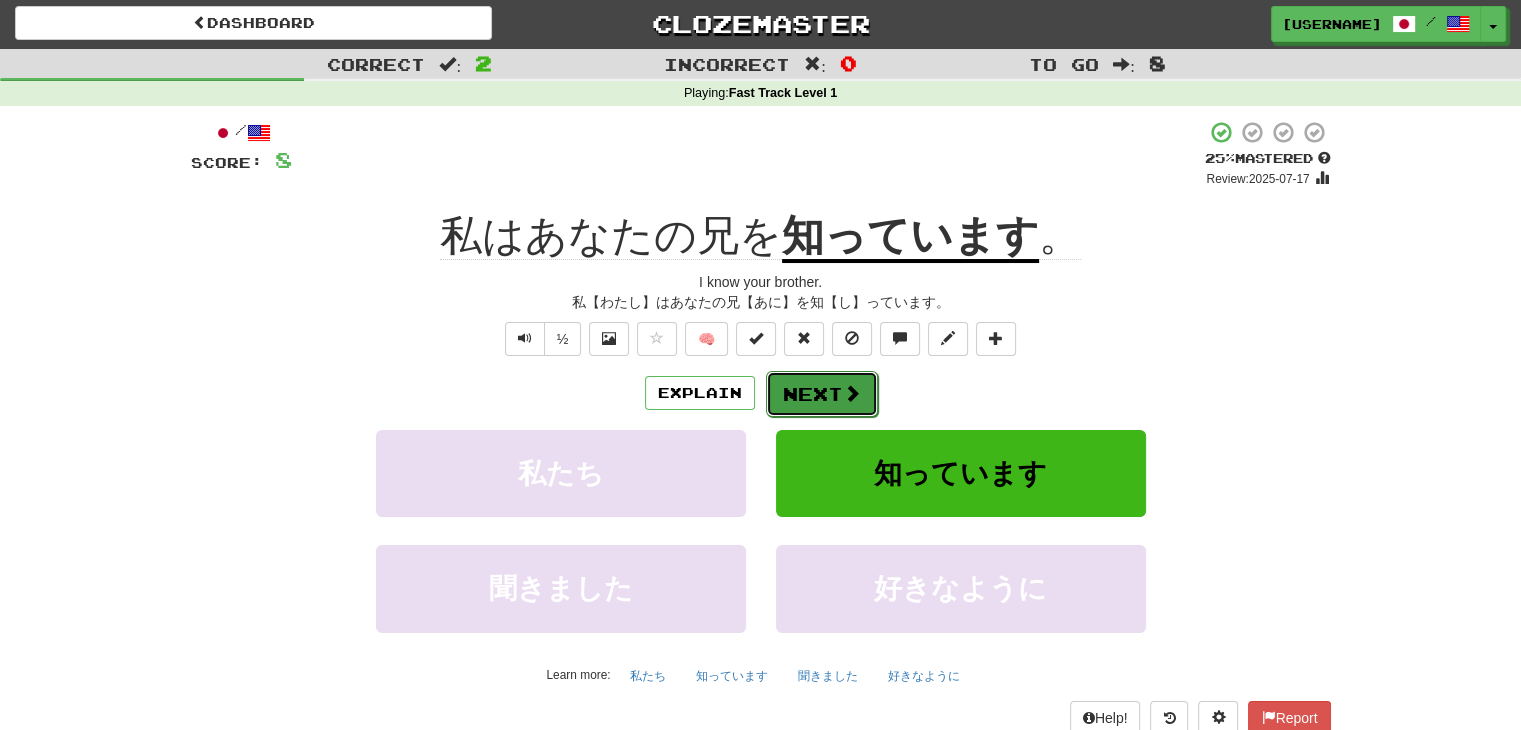 click on "Next" at bounding box center [822, 394] 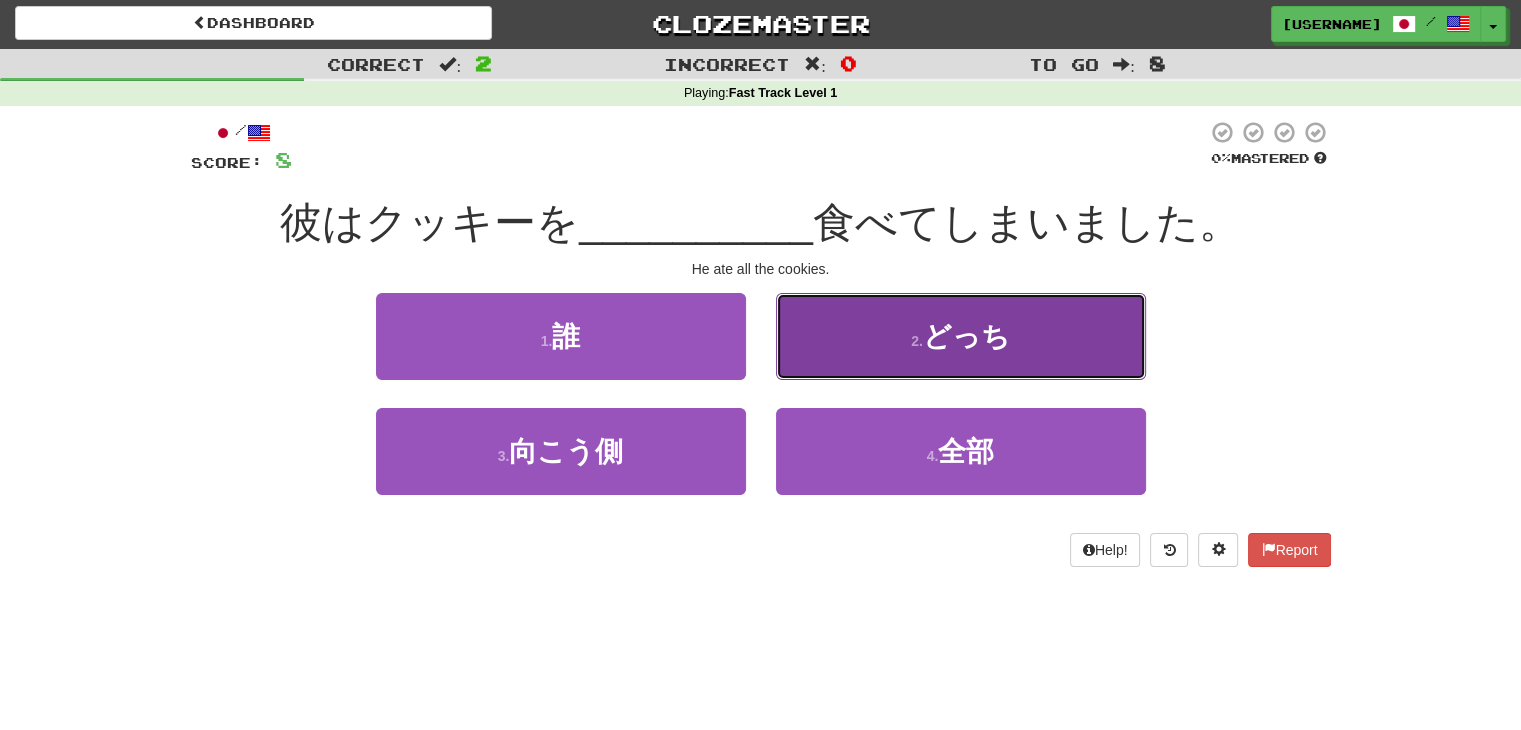 click on "2 .  どっち" at bounding box center (961, 336) 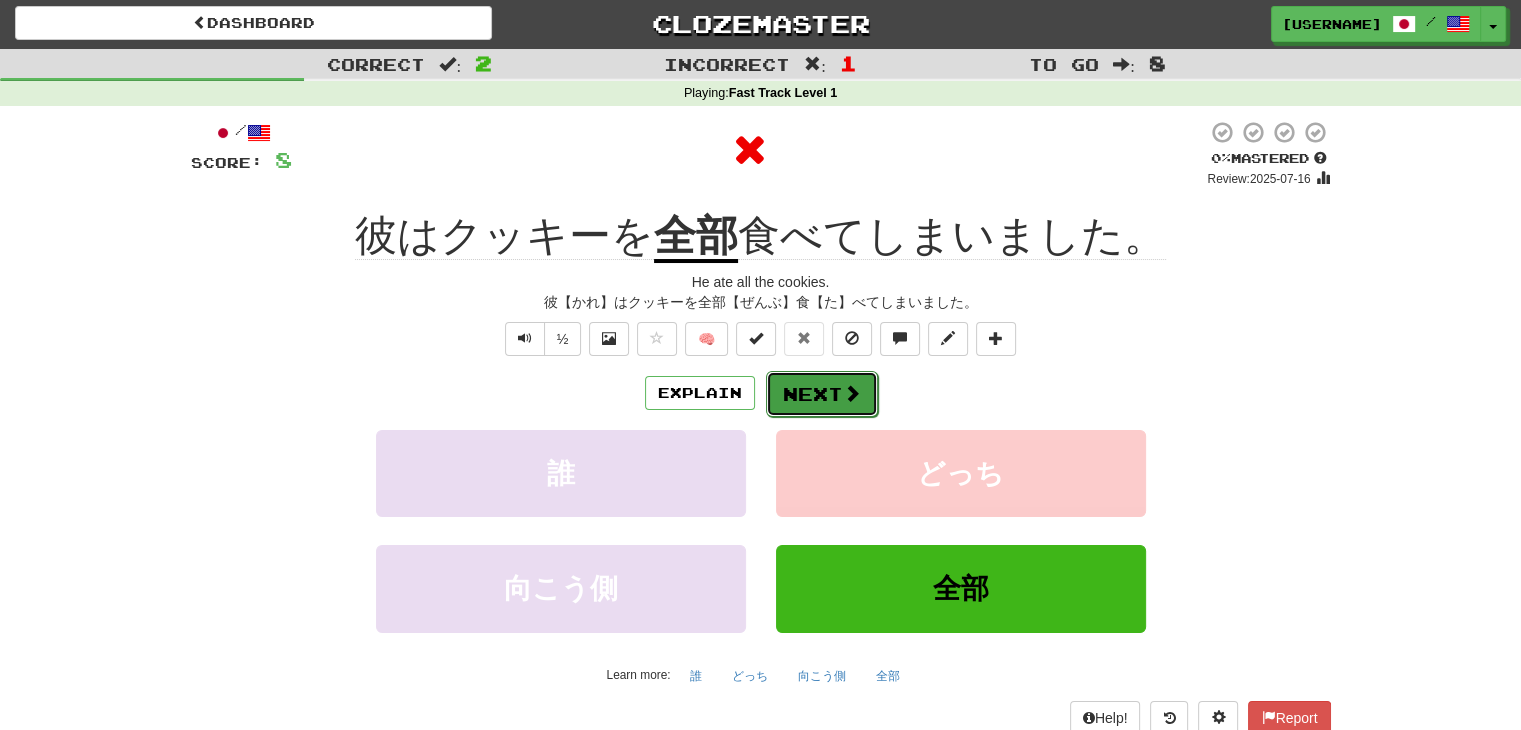 click on "Next" at bounding box center (822, 394) 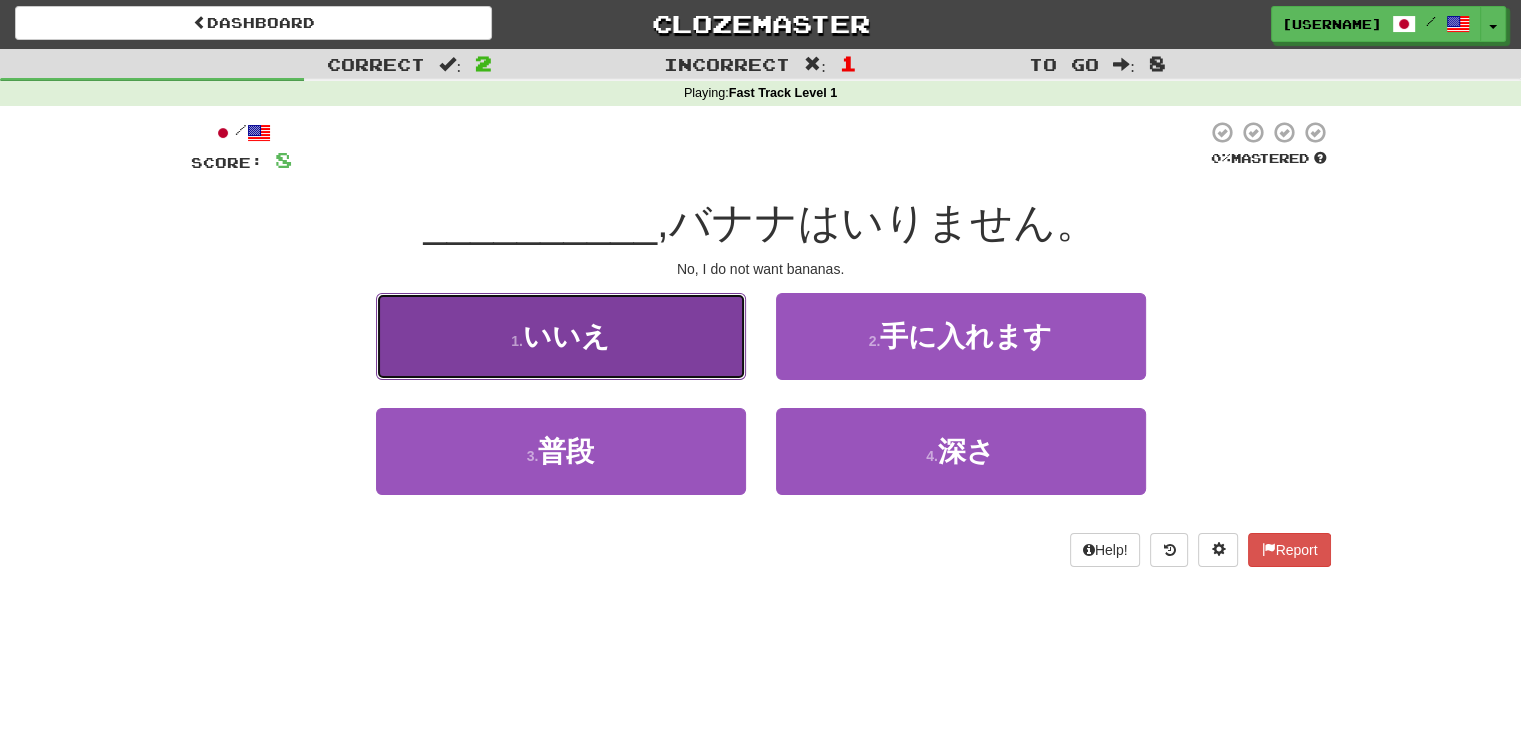 click on "1 .  いいえ" at bounding box center (561, 336) 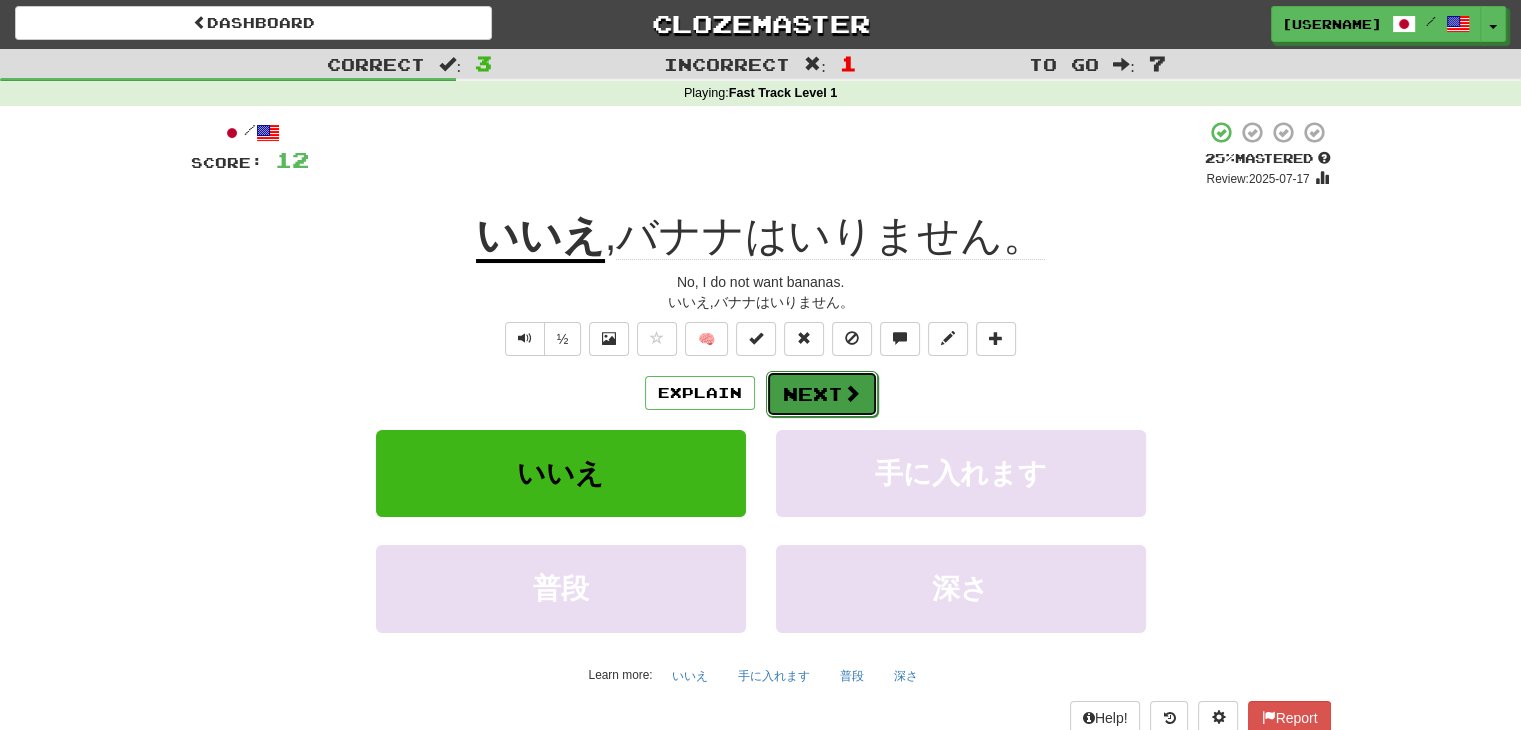 click on "Next" at bounding box center (822, 394) 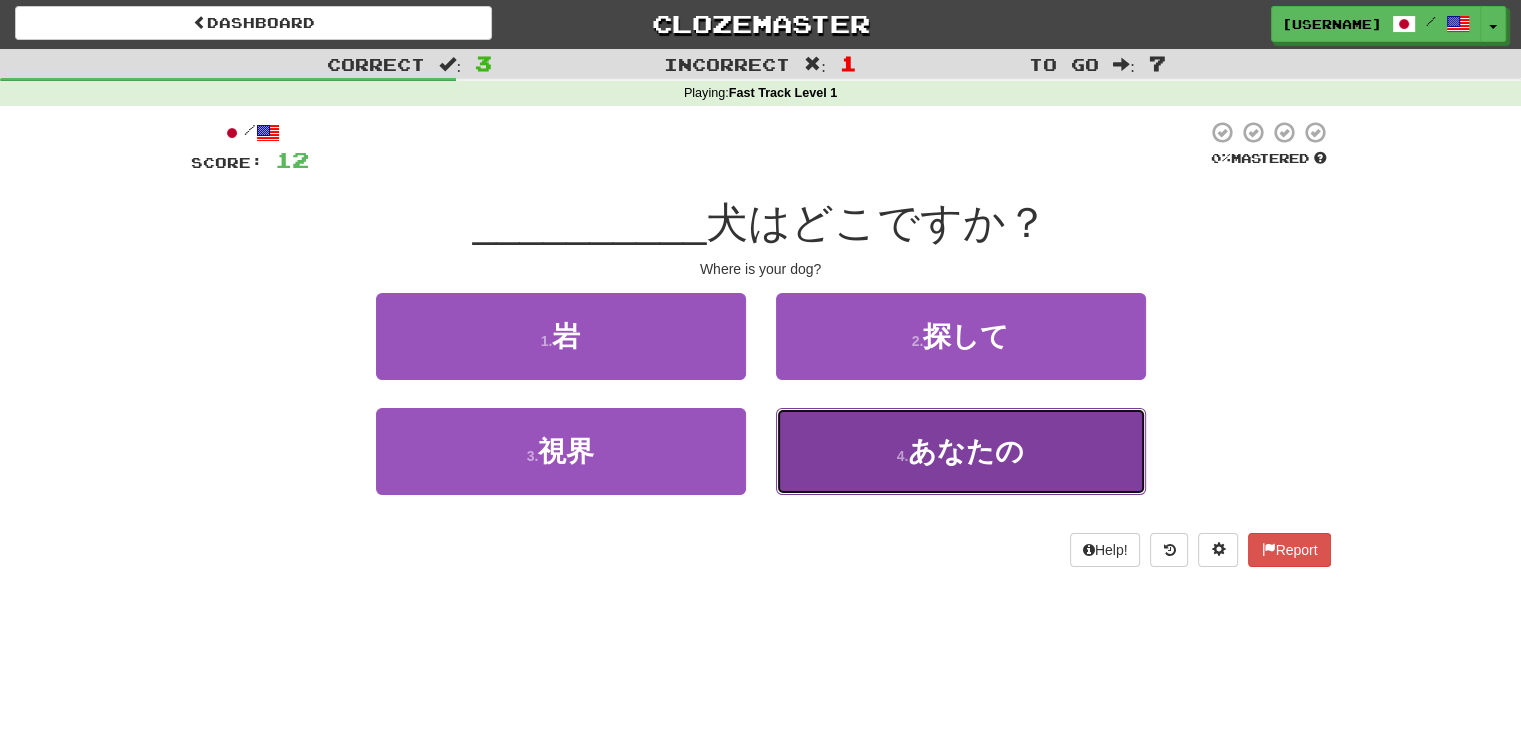 click on "4 .  あなたの" at bounding box center [961, 451] 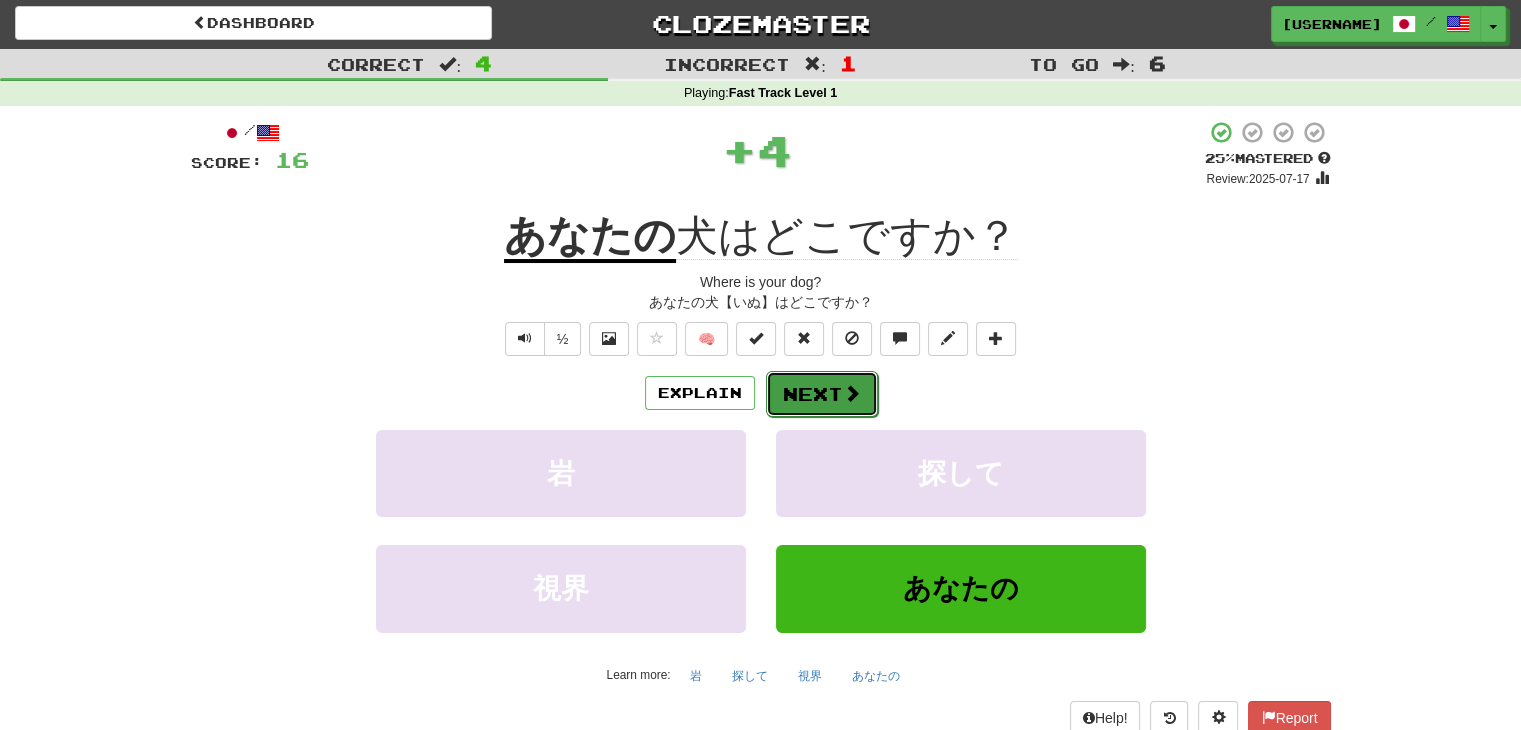 click on "Next" at bounding box center [822, 394] 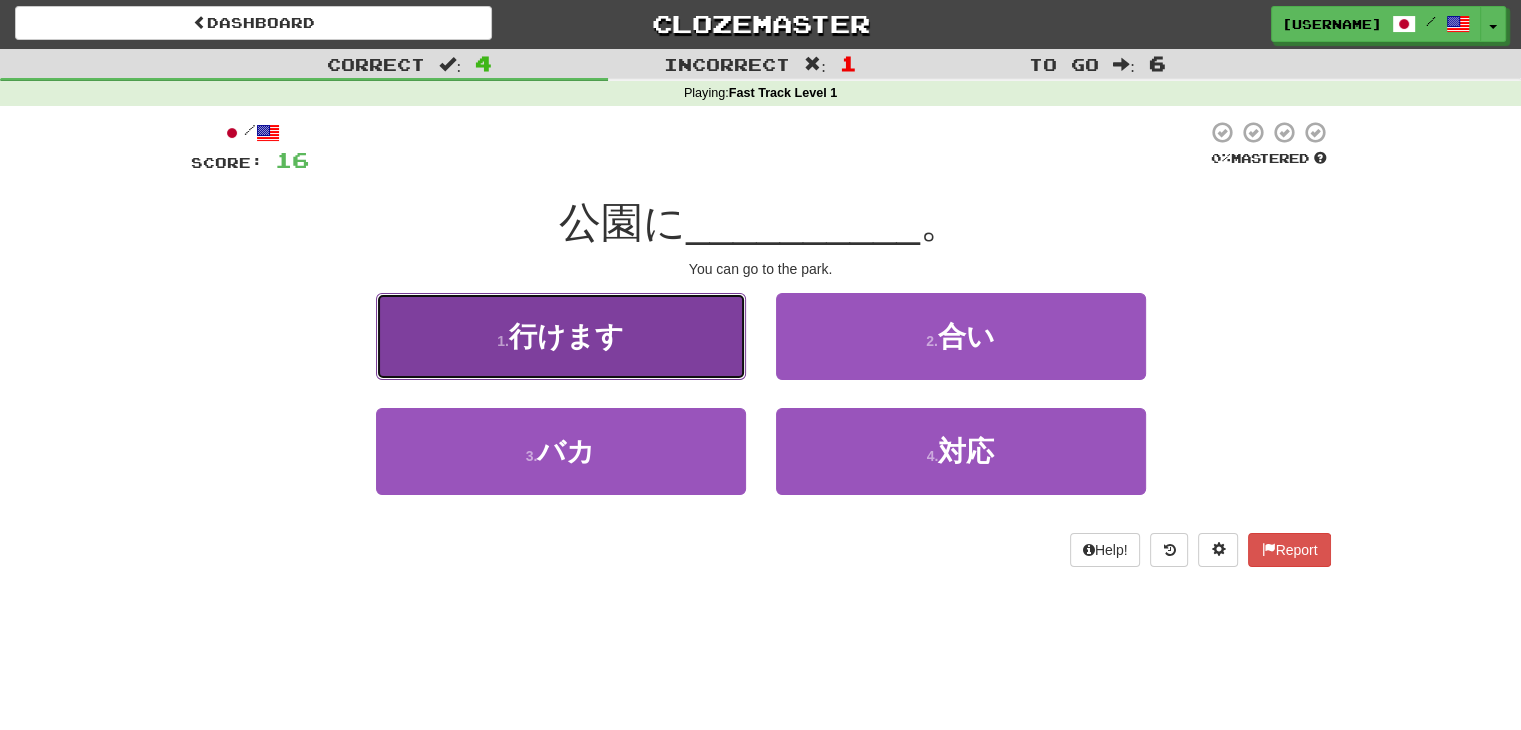 click on "1 .  行けます" at bounding box center (561, 336) 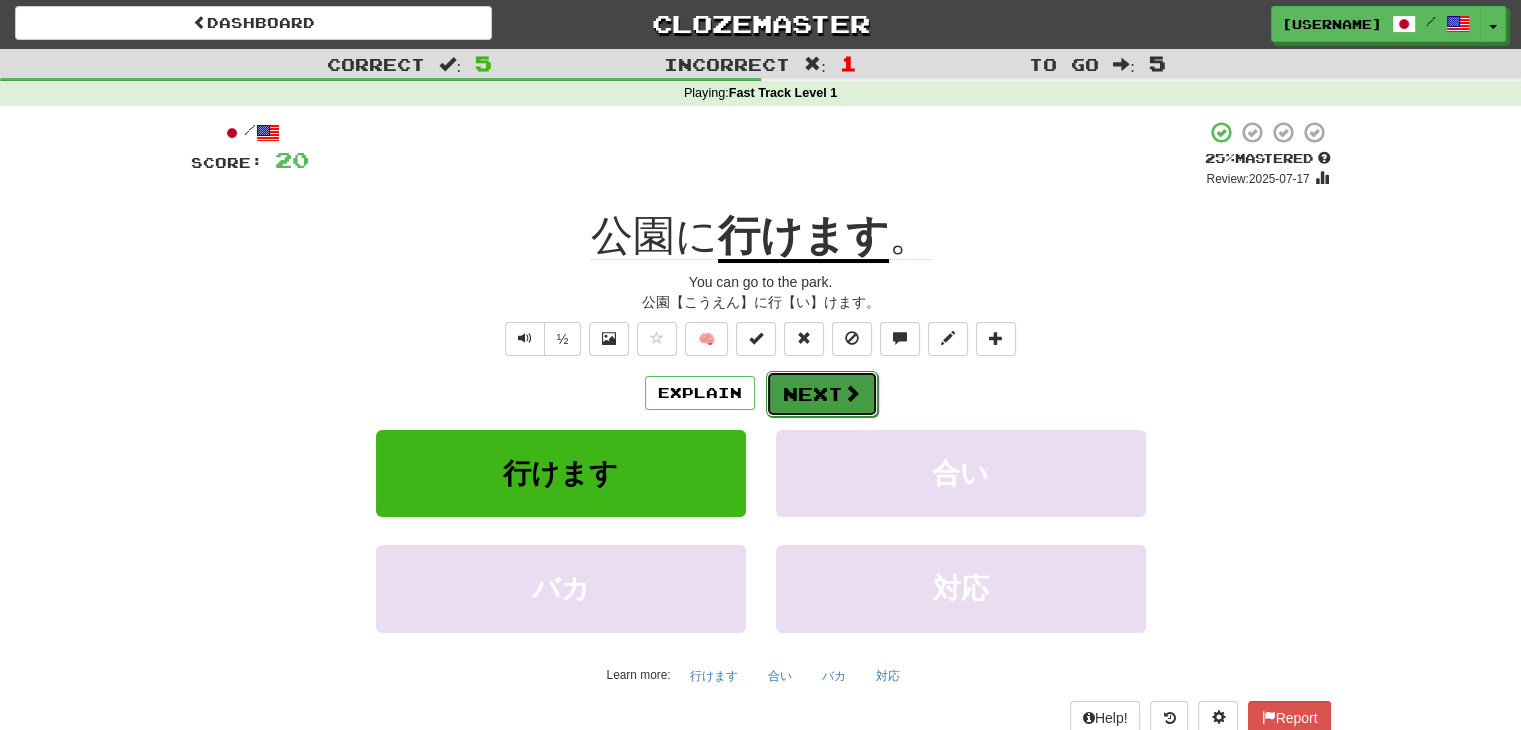 click on "Next" at bounding box center (822, 394) 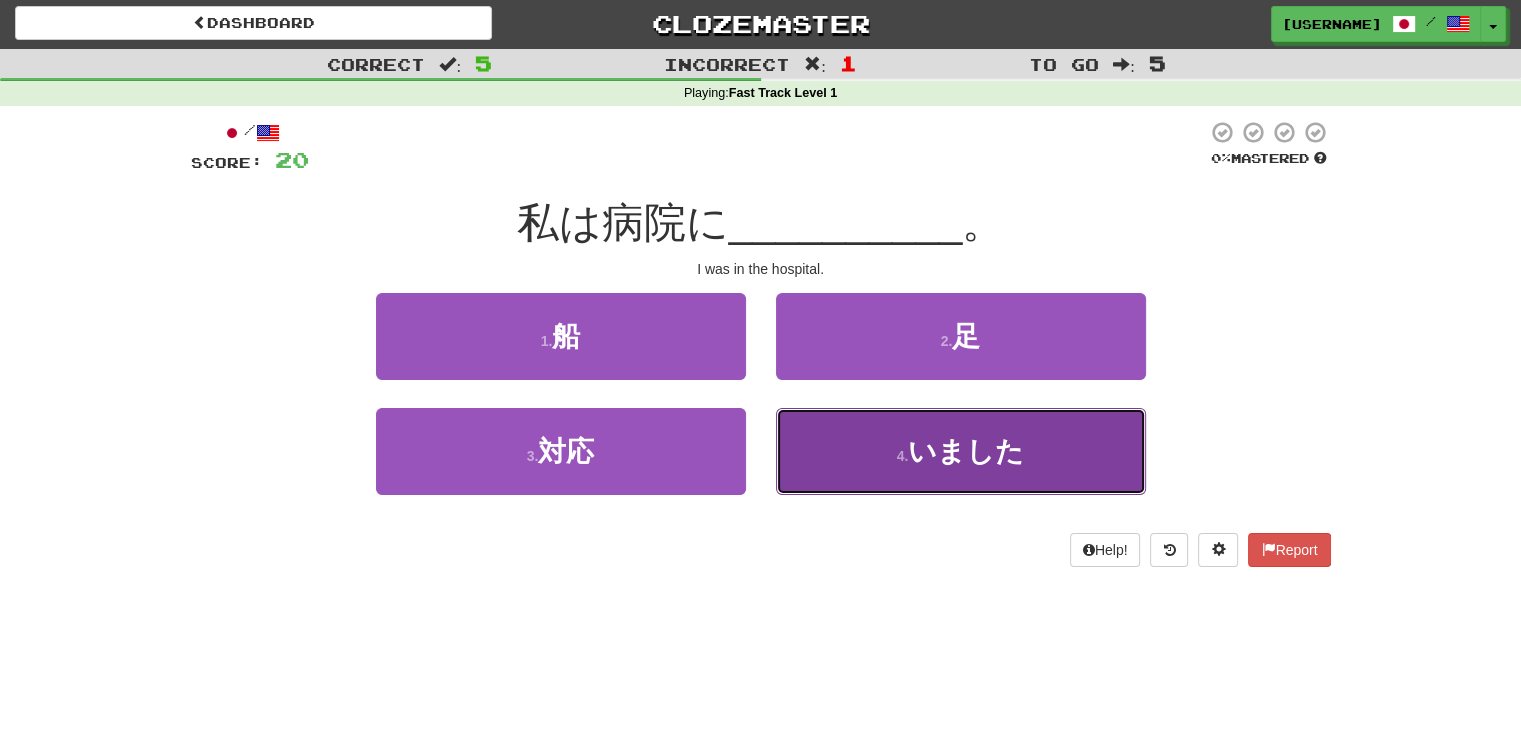 click on "4 .  いました" at bounding box center [961, 451] 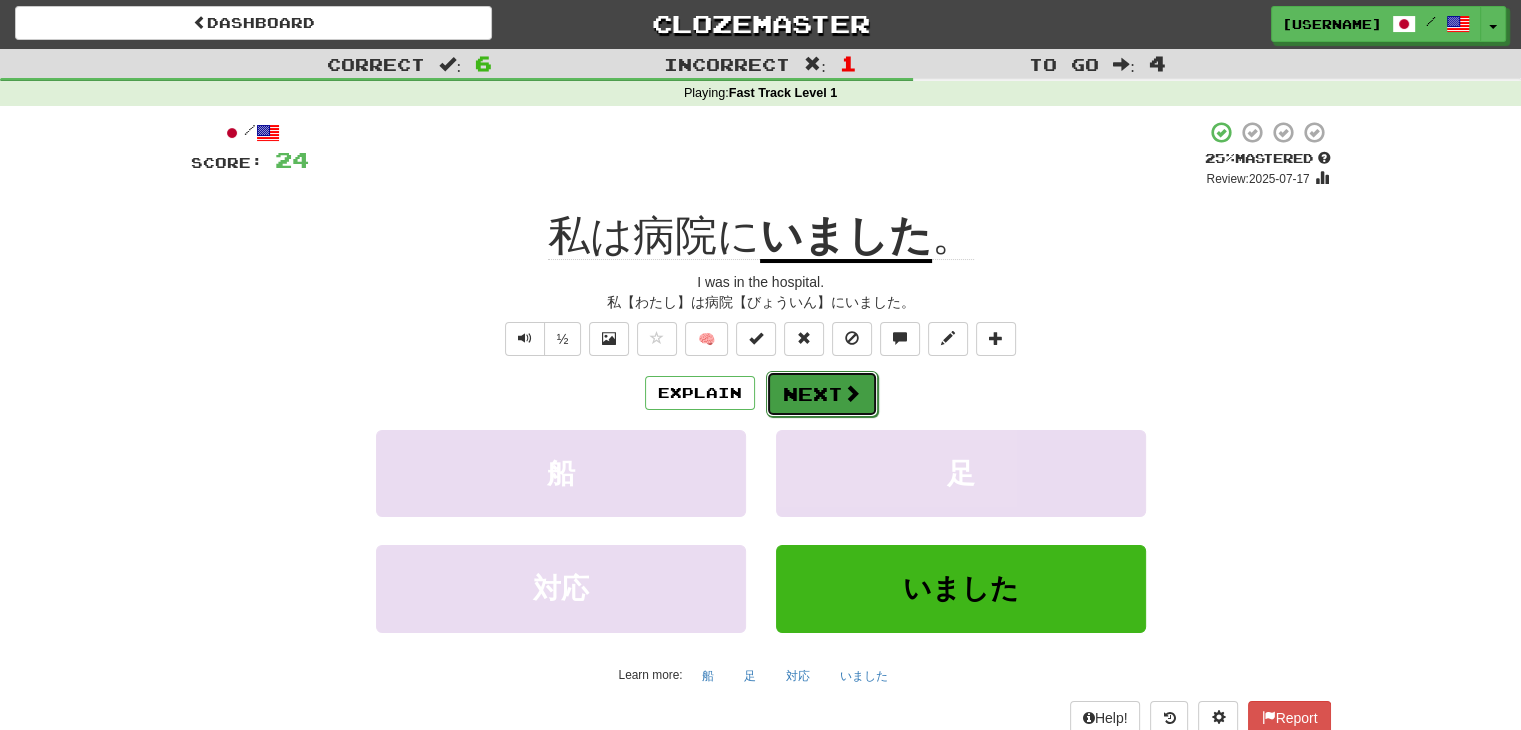 click at bounding box center [852, 393] 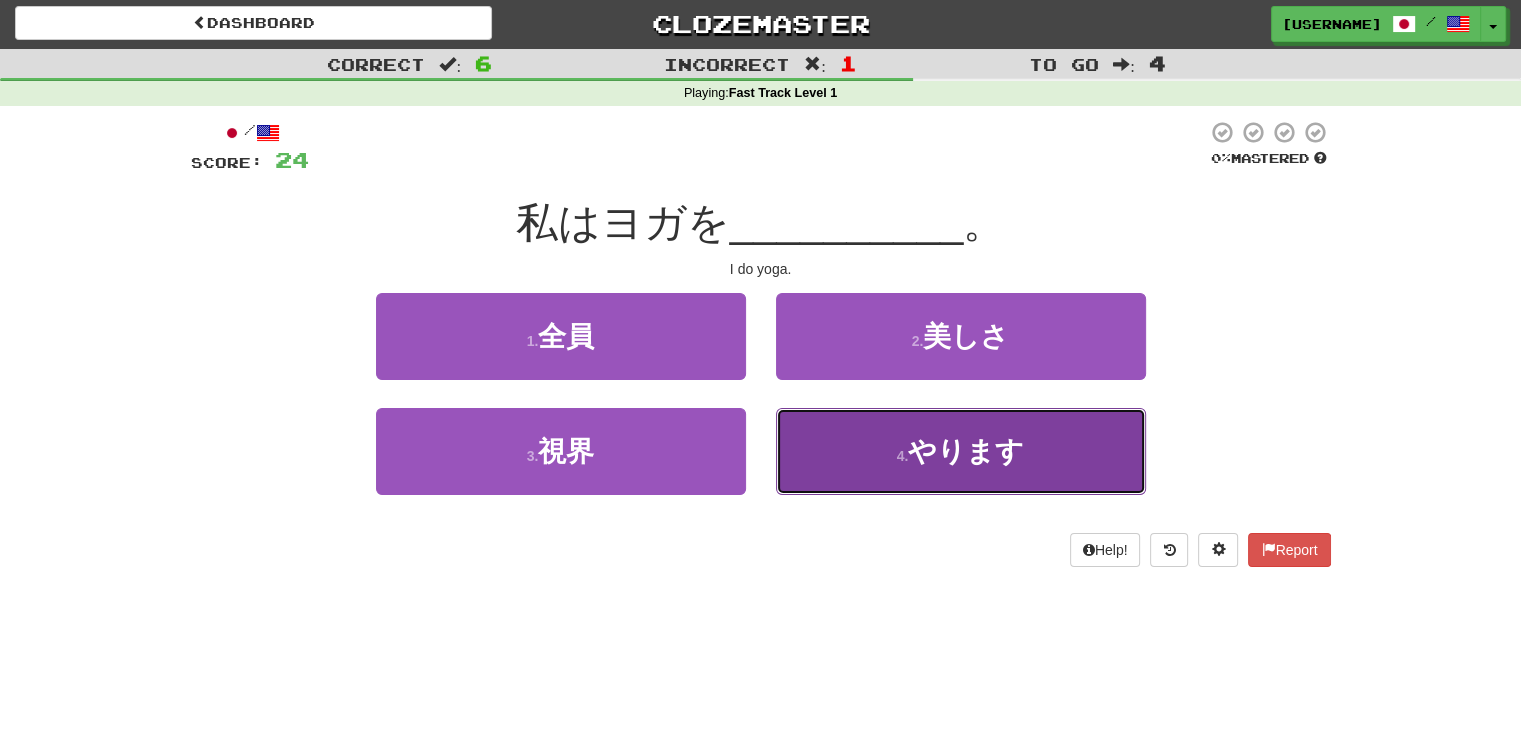 click on "4 .  やります" at bounding box center (961, 451) 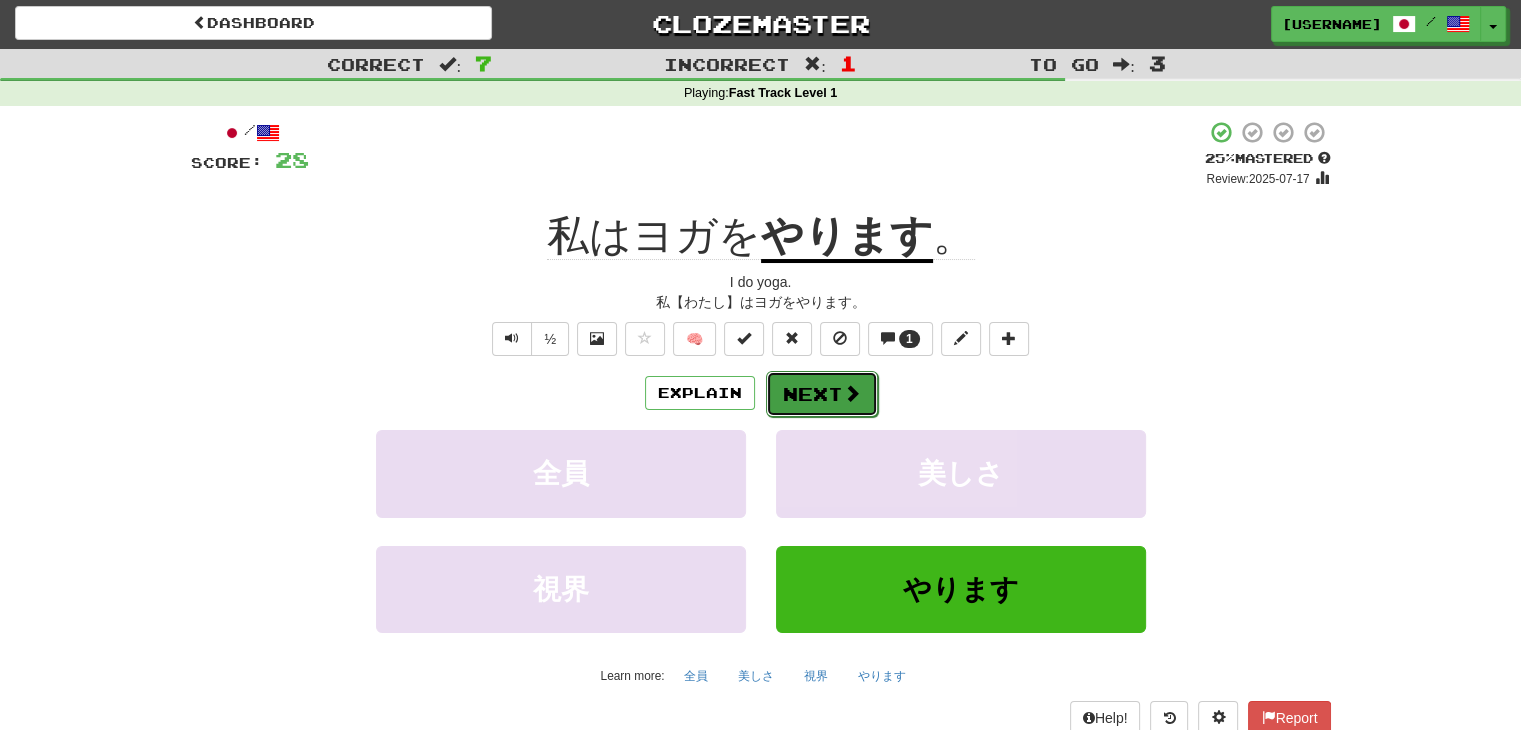 click on "Next" at bounding box center (822, 394) 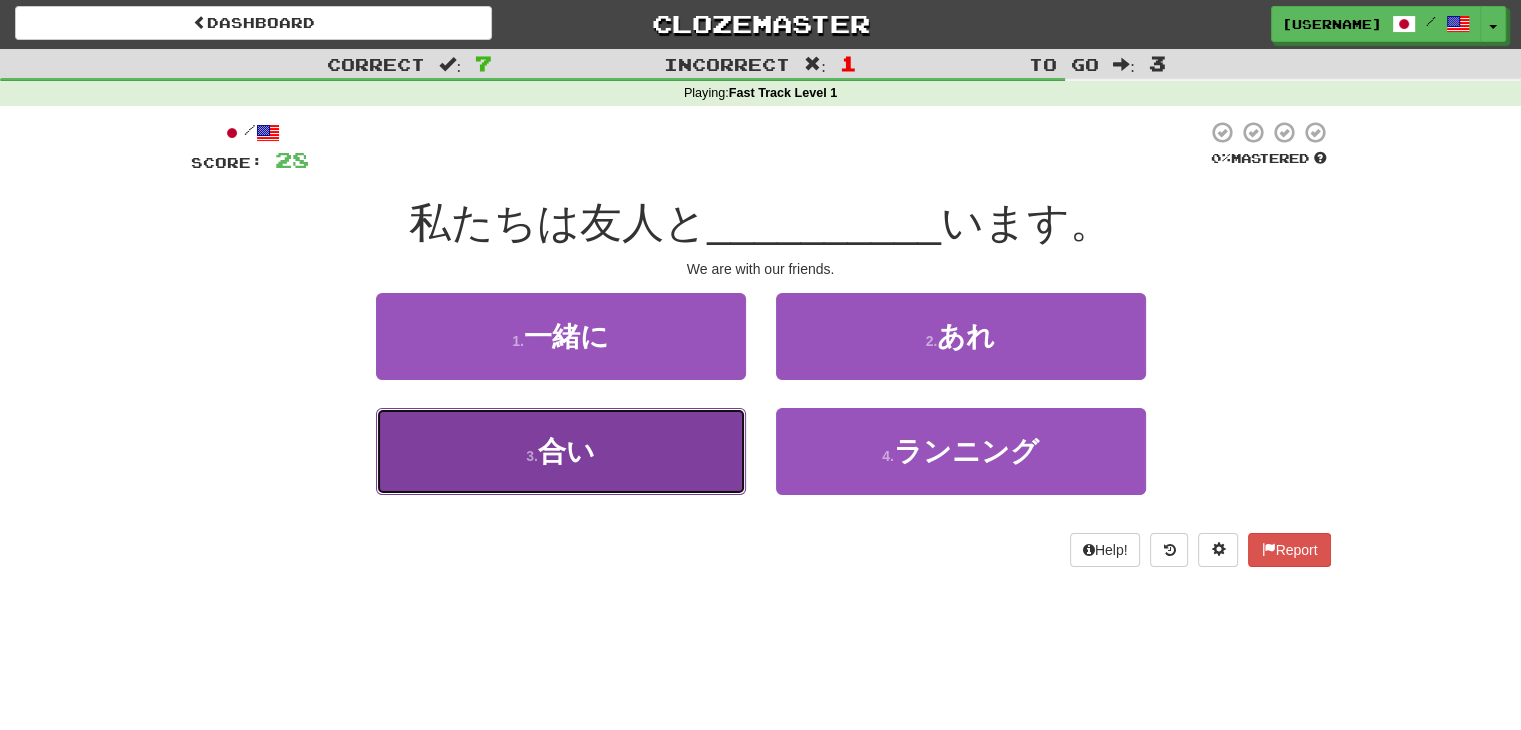 click on "3 .  合い" at bounding box center [561, 451] 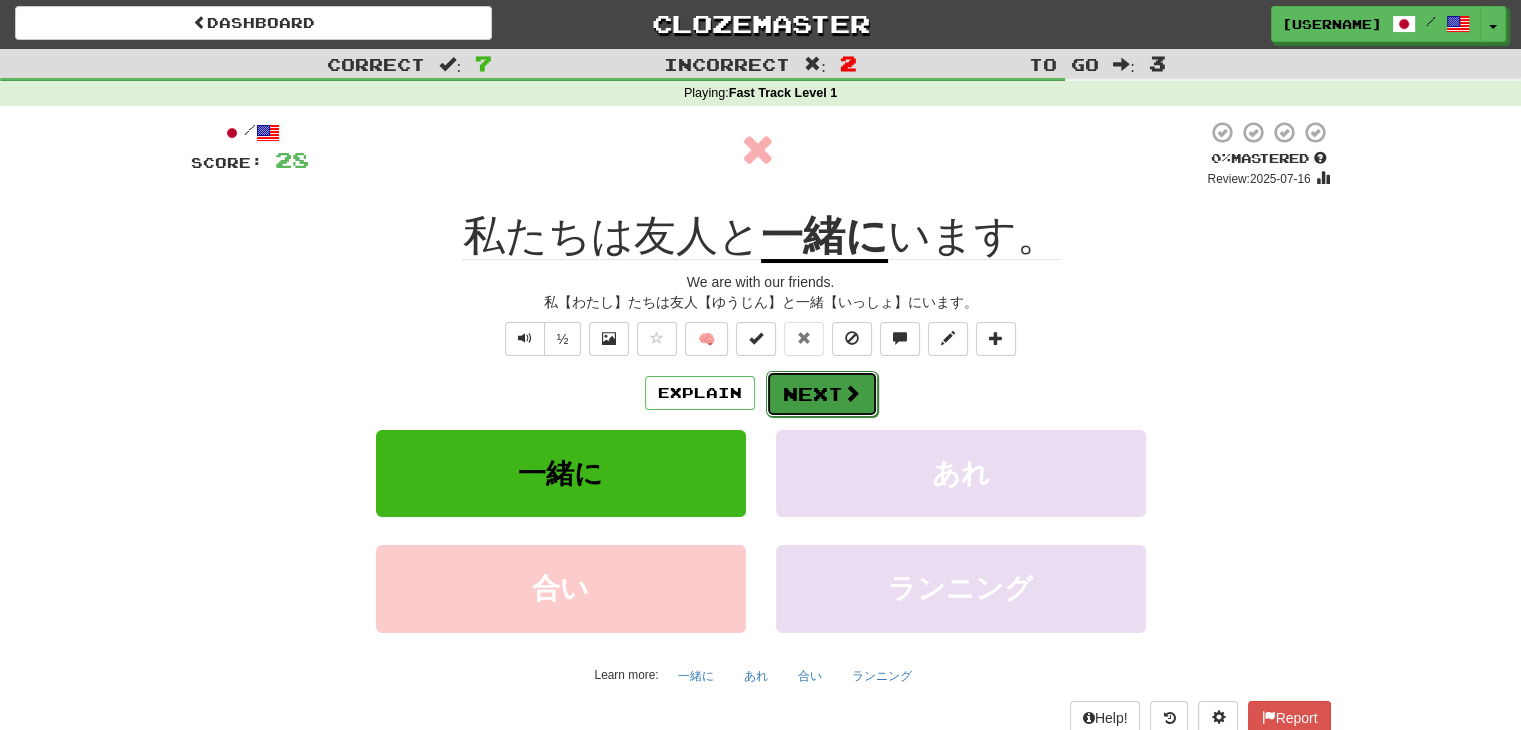 click on "Next" at bounding box center [822, 394] 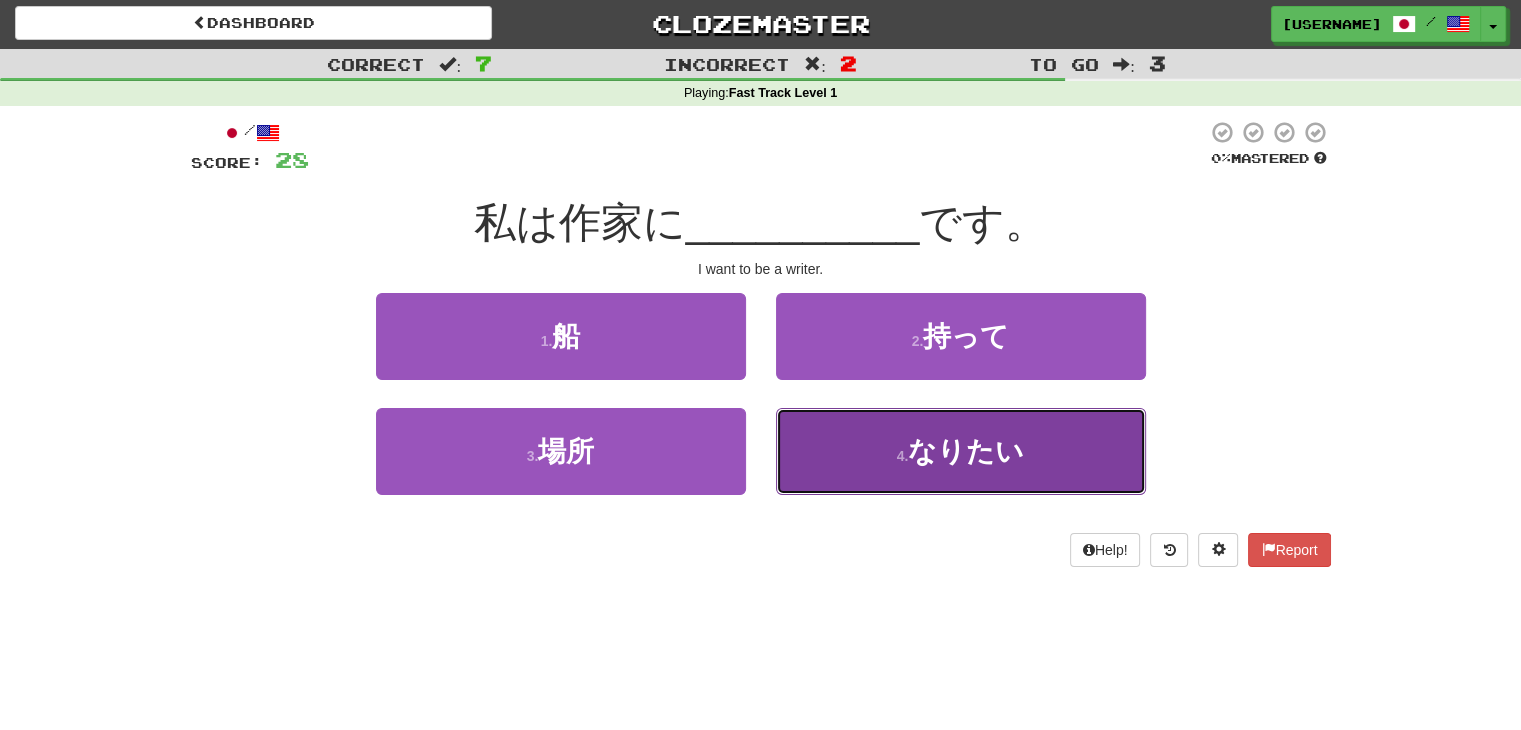 click on "4 .  なりたい" at bounding box center (961, 451) 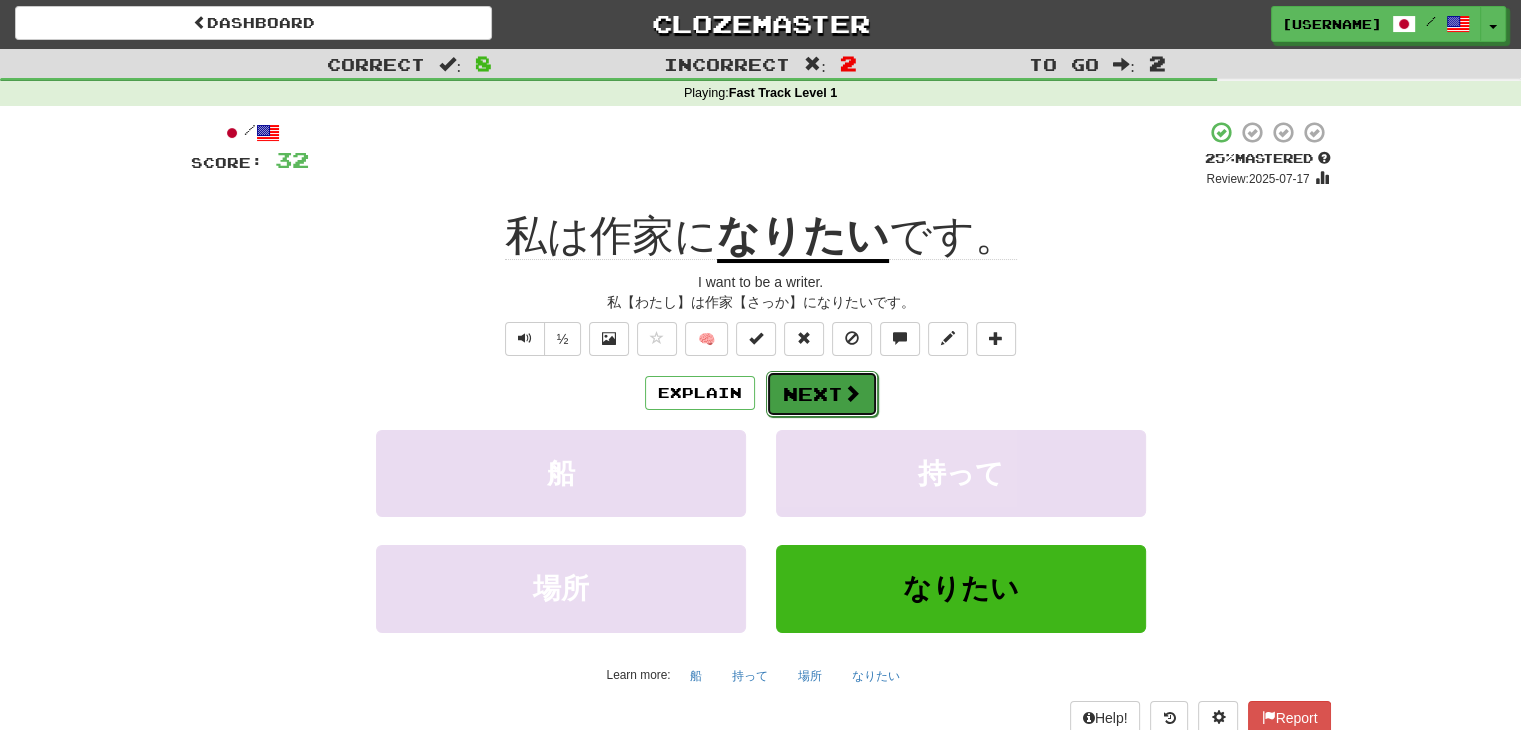 click on "Next" at bounding box center [822, 394] 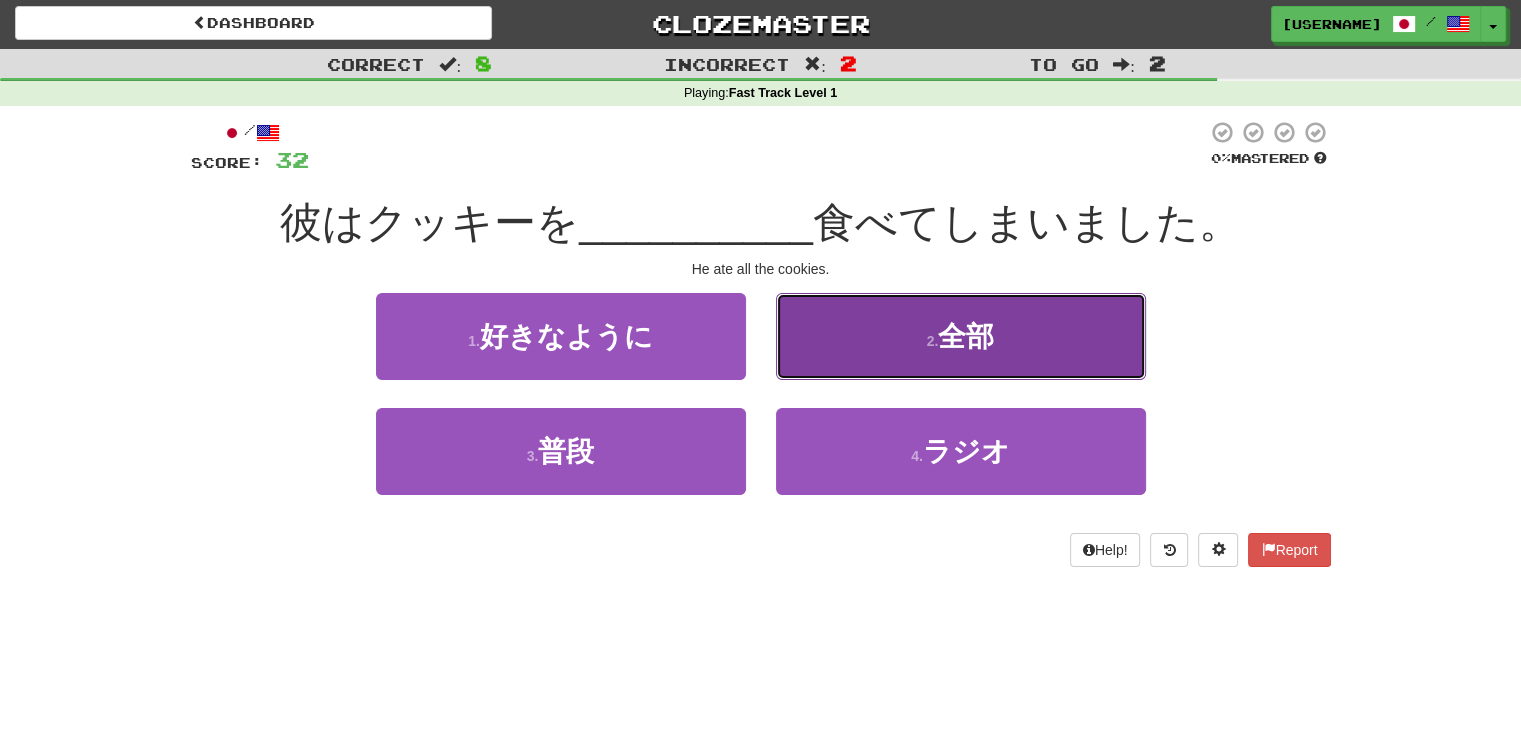 click on "2 .  全部" at bounding box center (961, 336) 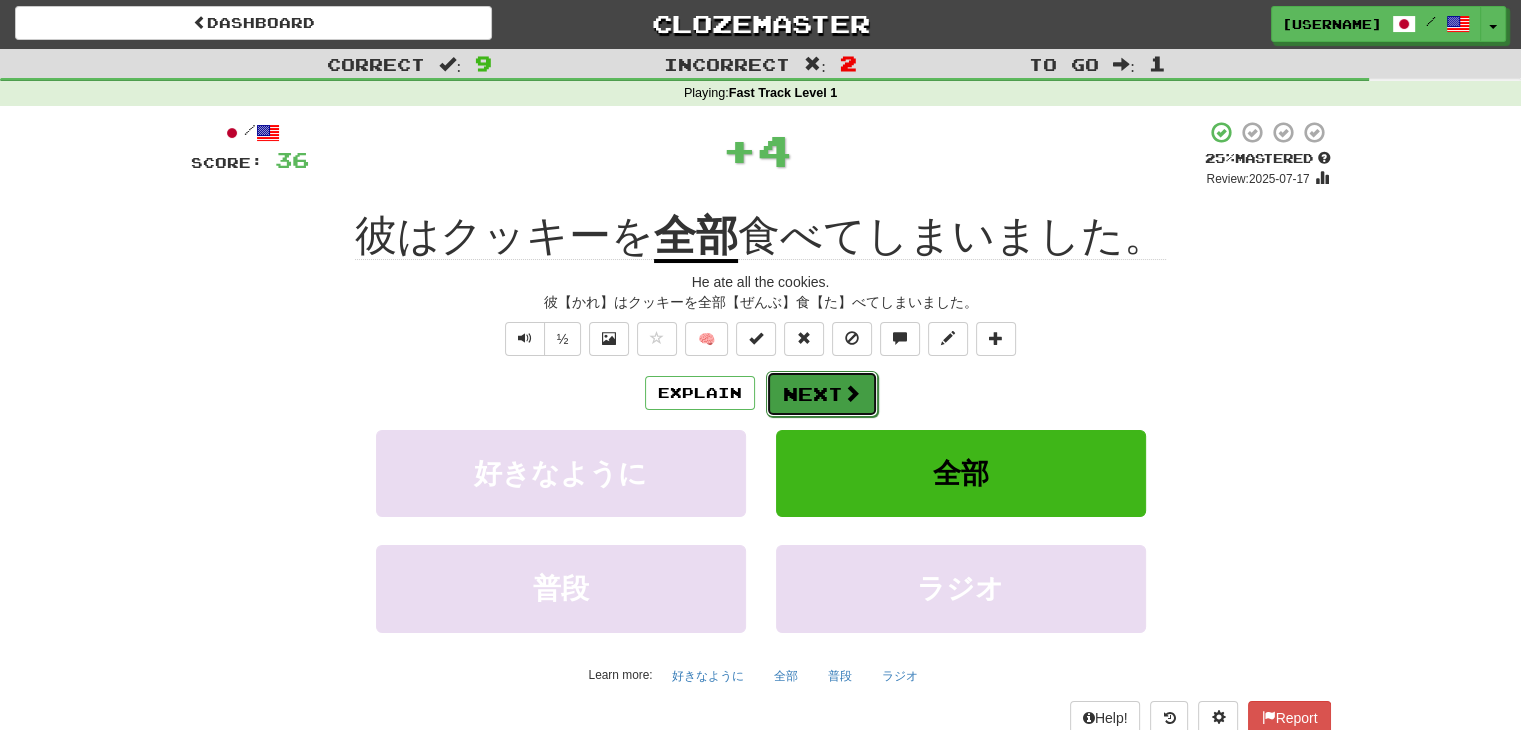 click on "Next" at bounding box center (822, 394) 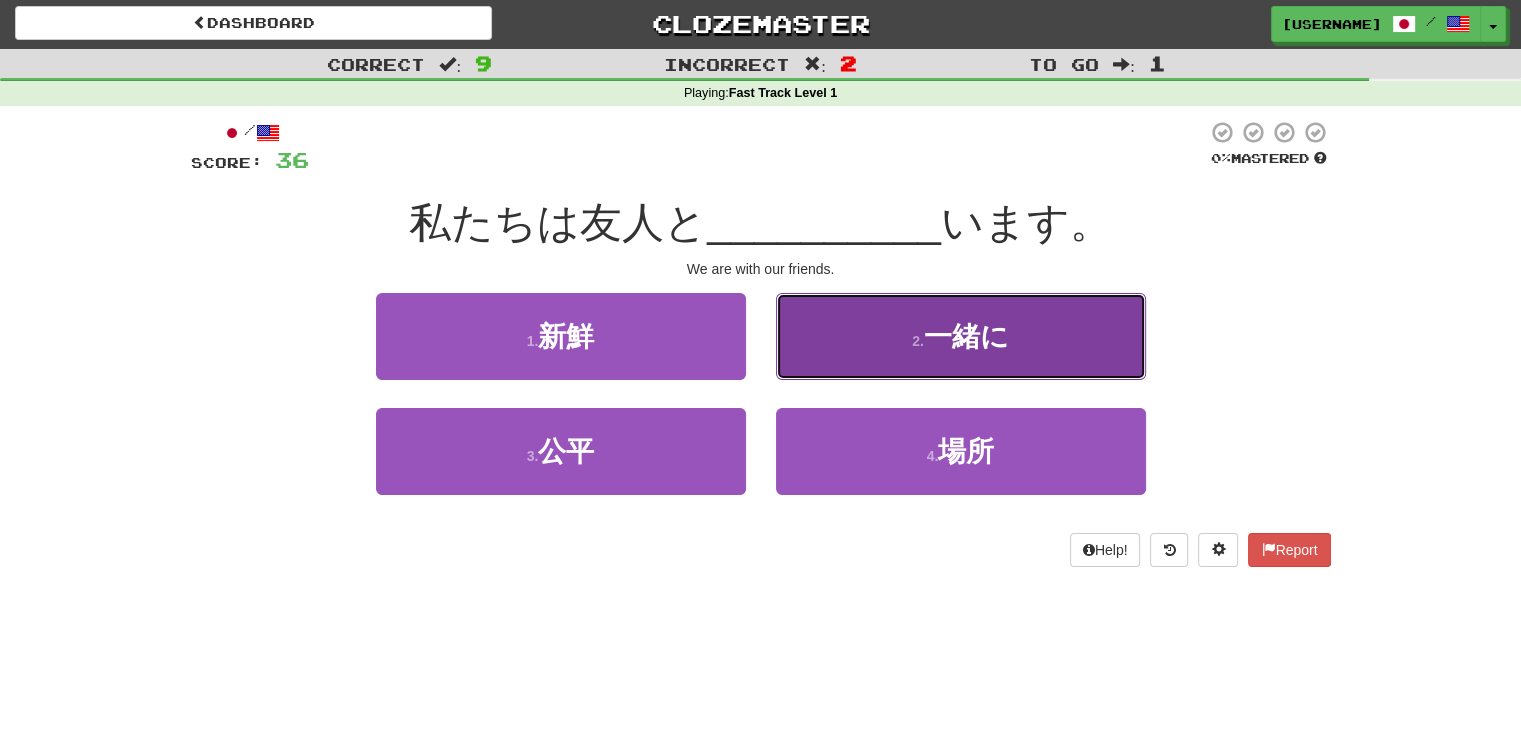 click on "一緒に" at bounding box center (966, 336) 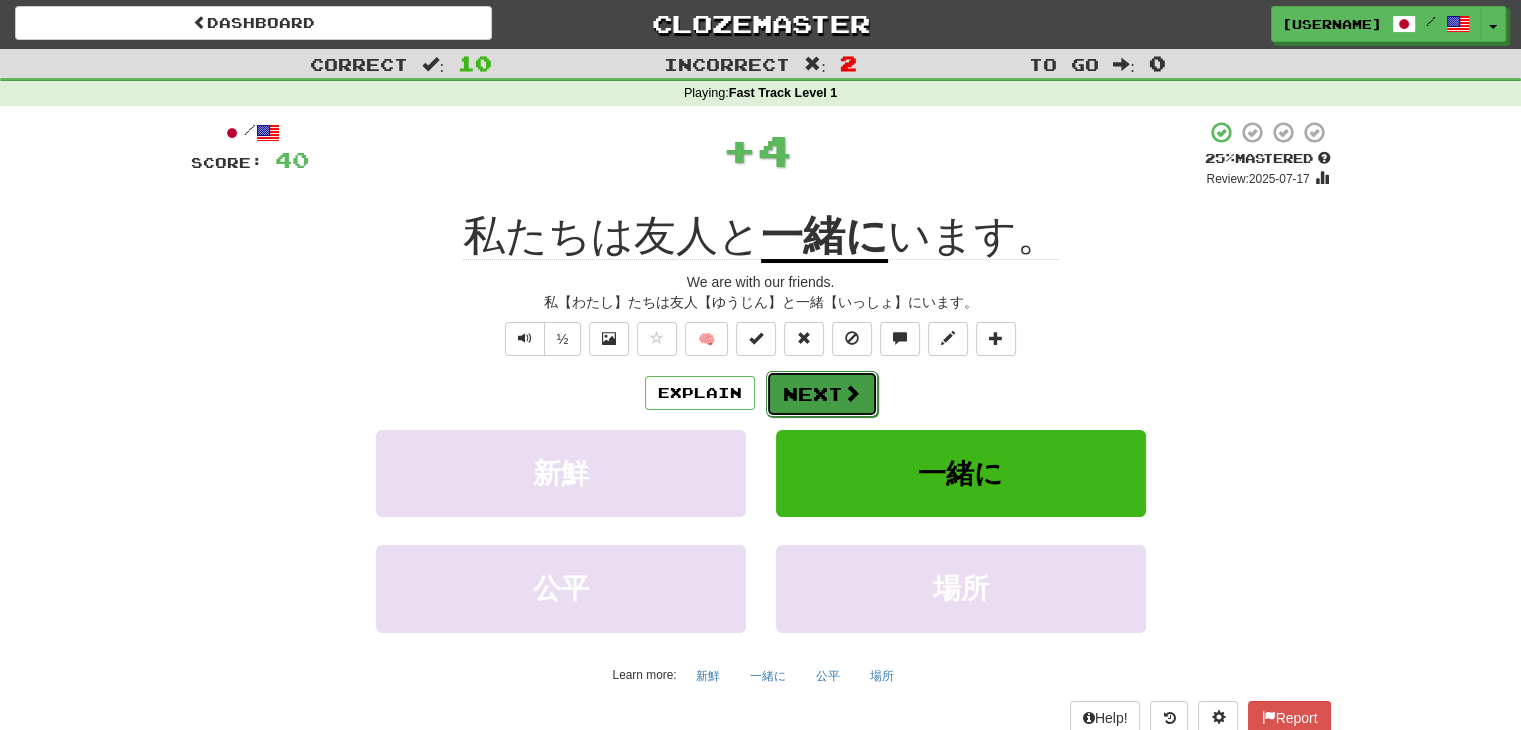 click on "Next" at bounding box center (822, 394) 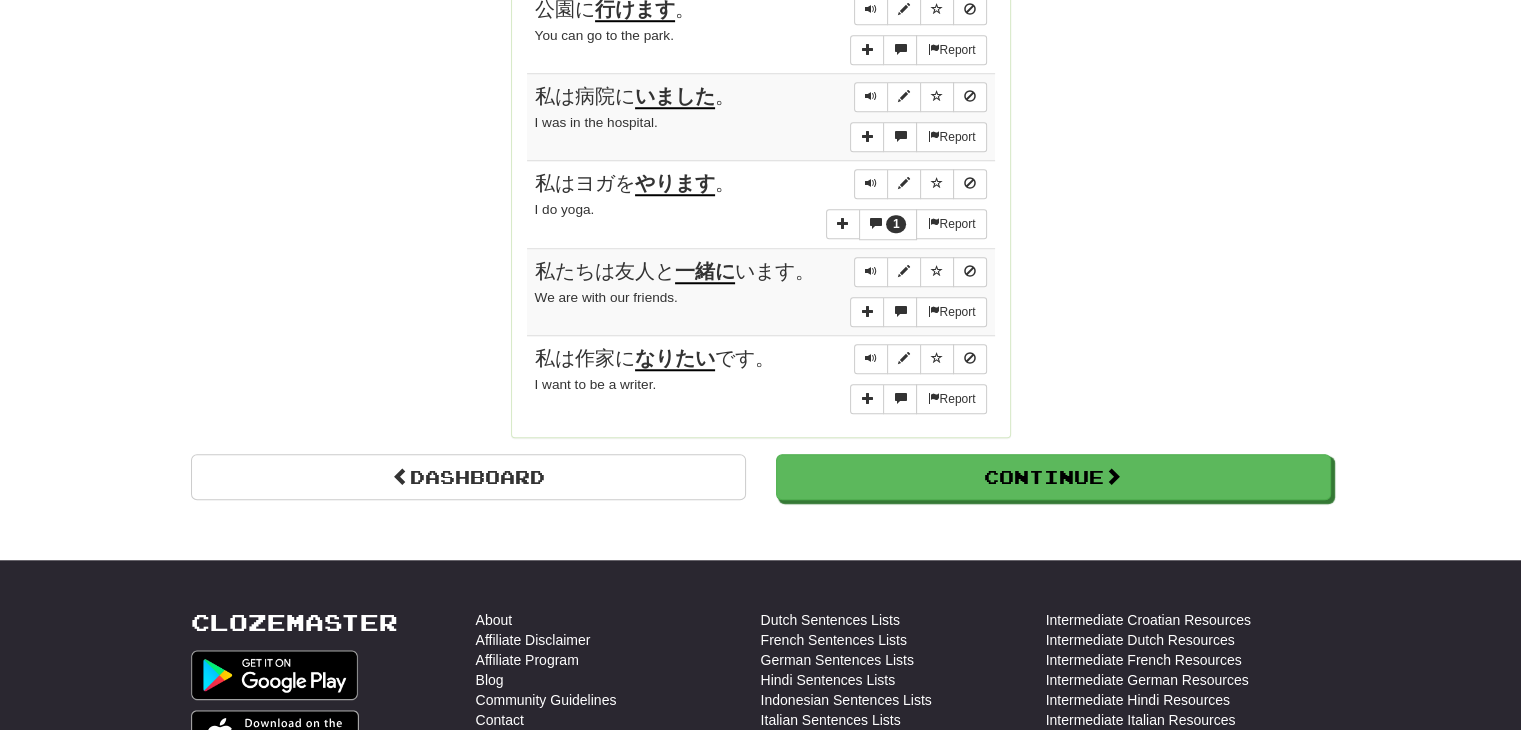 scroll, scrollTop: 1779, scrollLeft: 0, axis: vertical 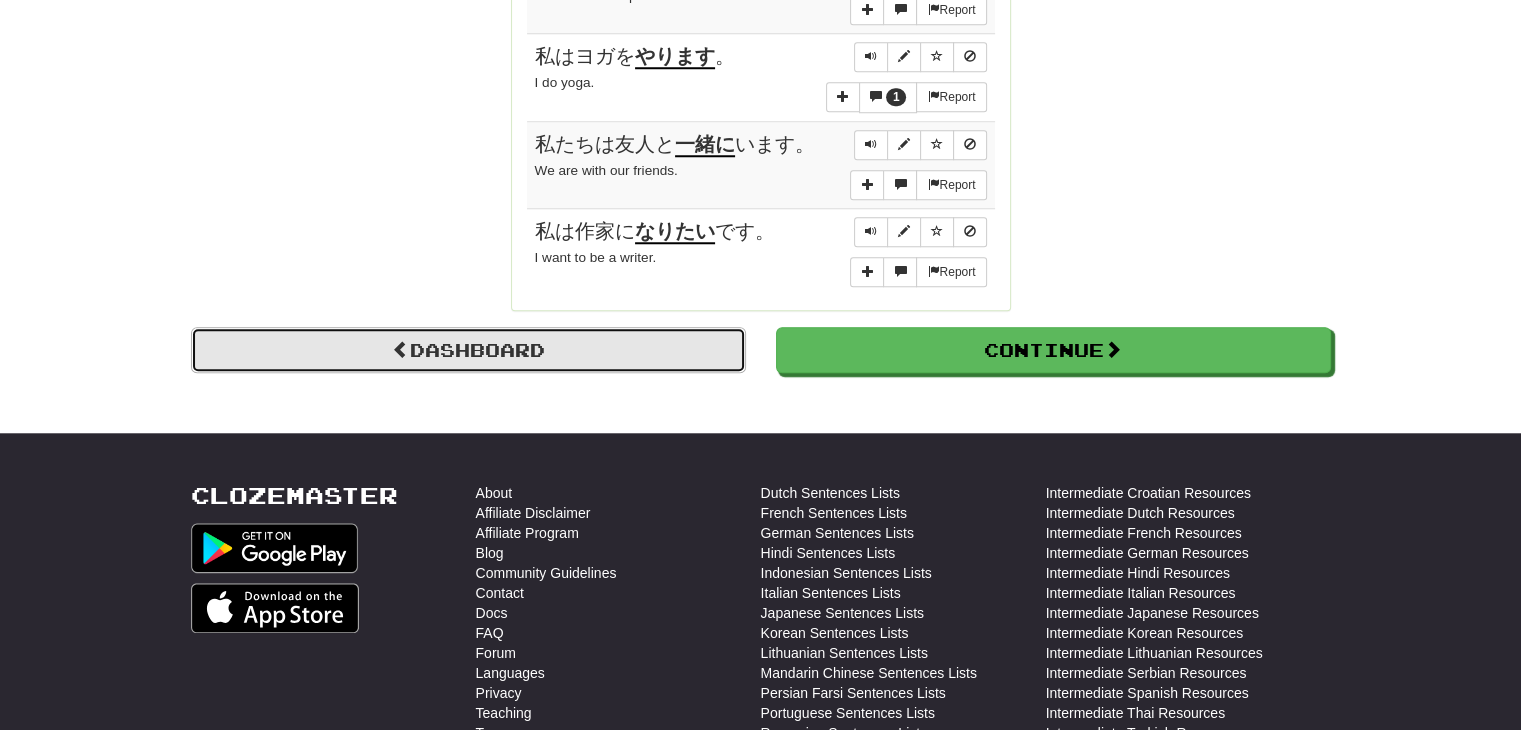 click on "Dashboard" at bounding box center [468, 350] 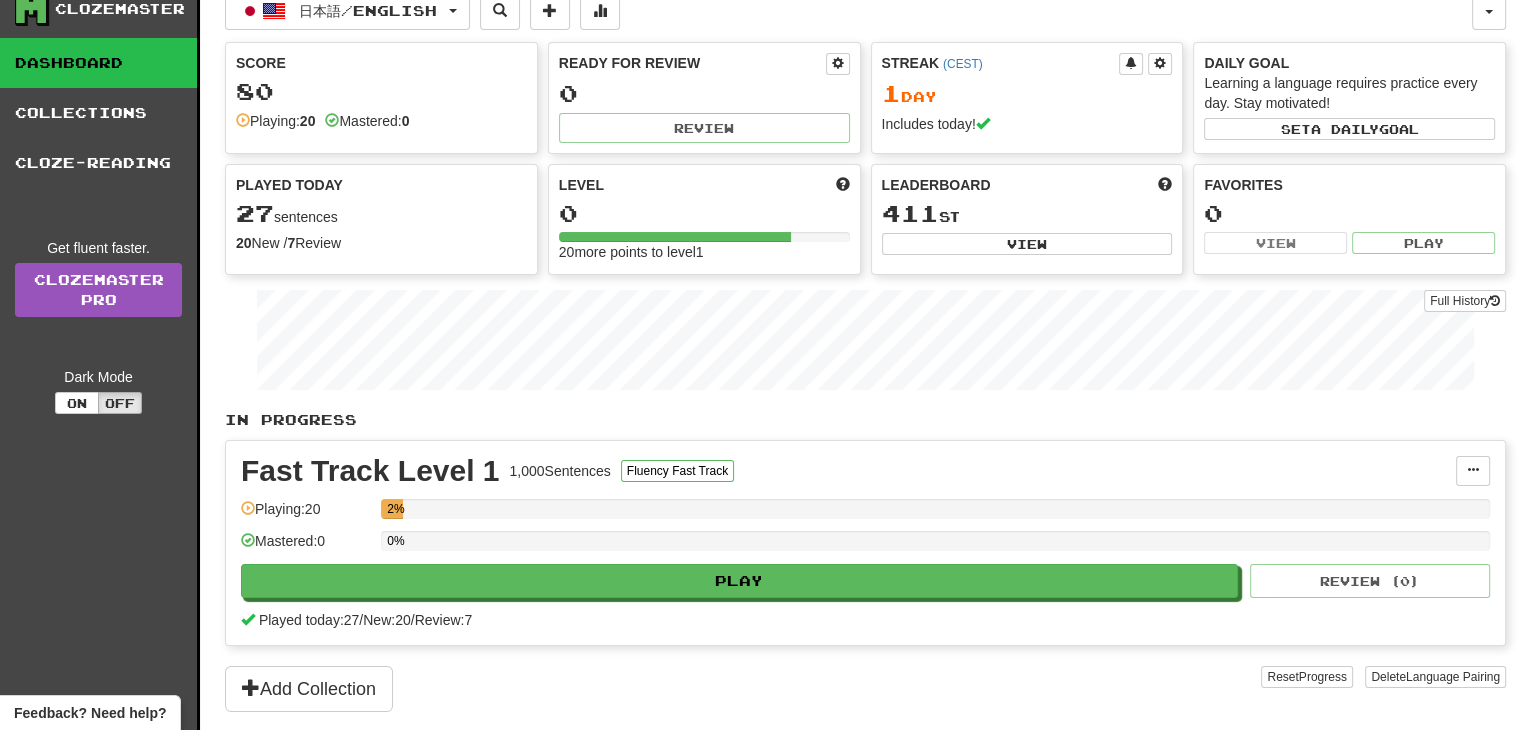 scroll, scrollTop: 0, scrollLeft: 0, axis: both 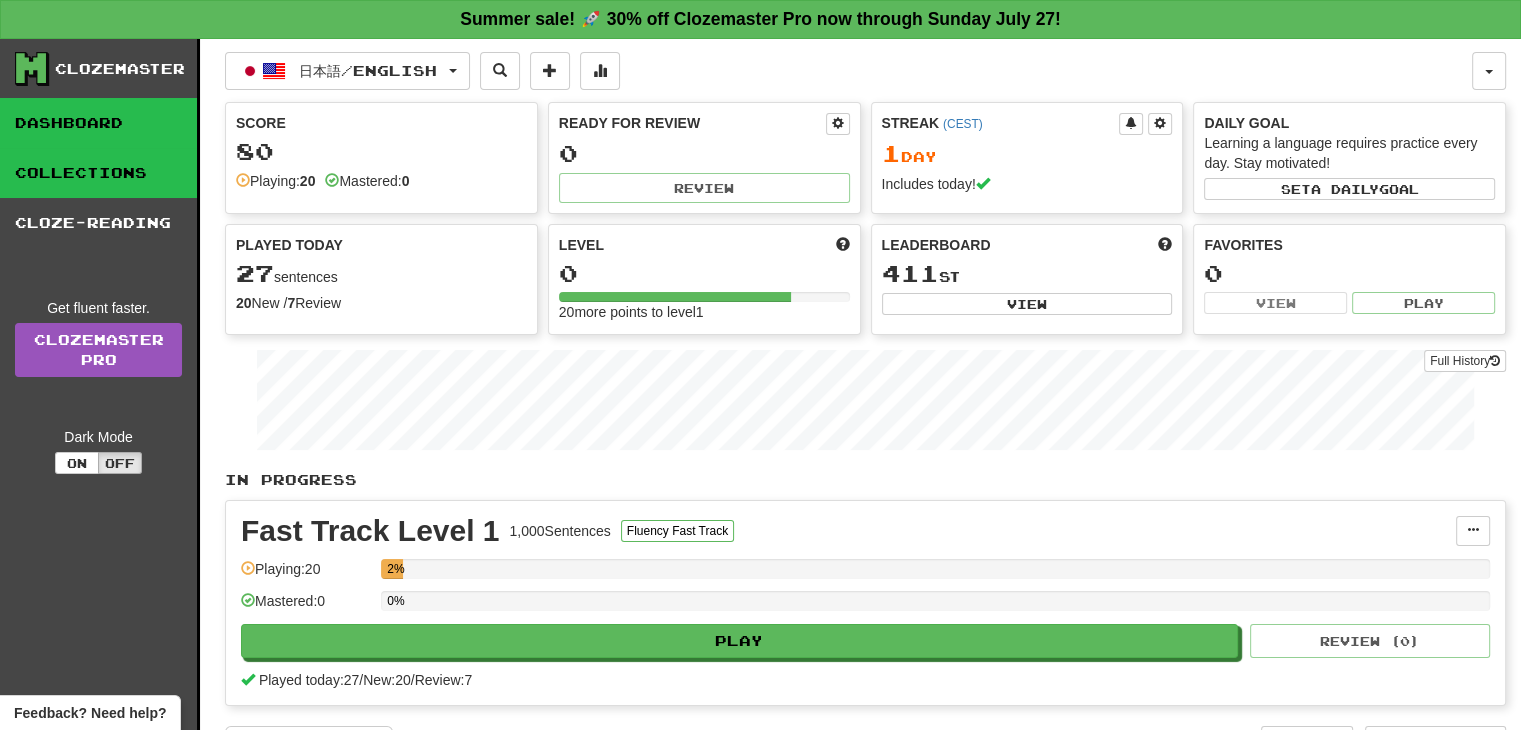 click on "Collections" at bounding box center [98, 173] 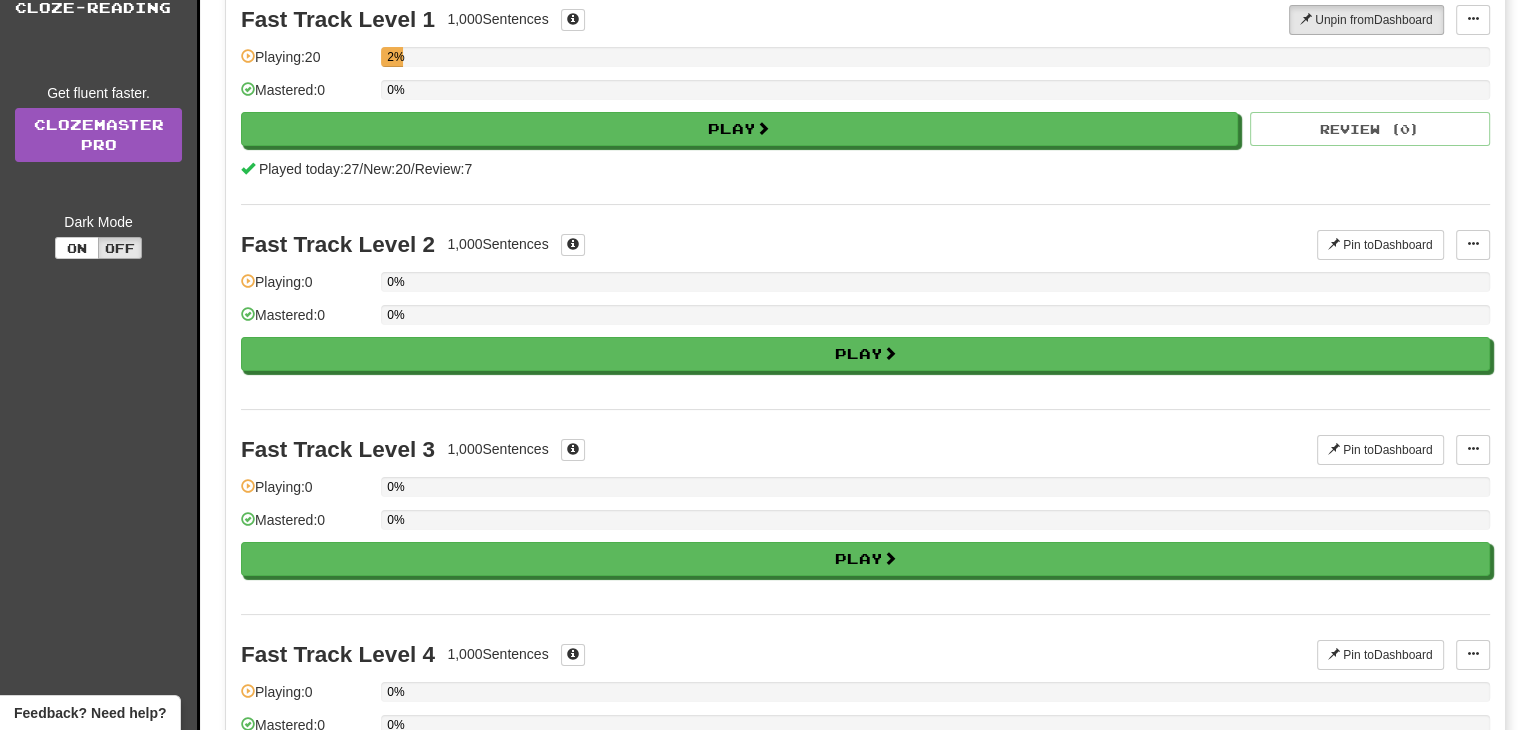 scroll, scrollTop: 0, scrollLeft: 0, axis: both 